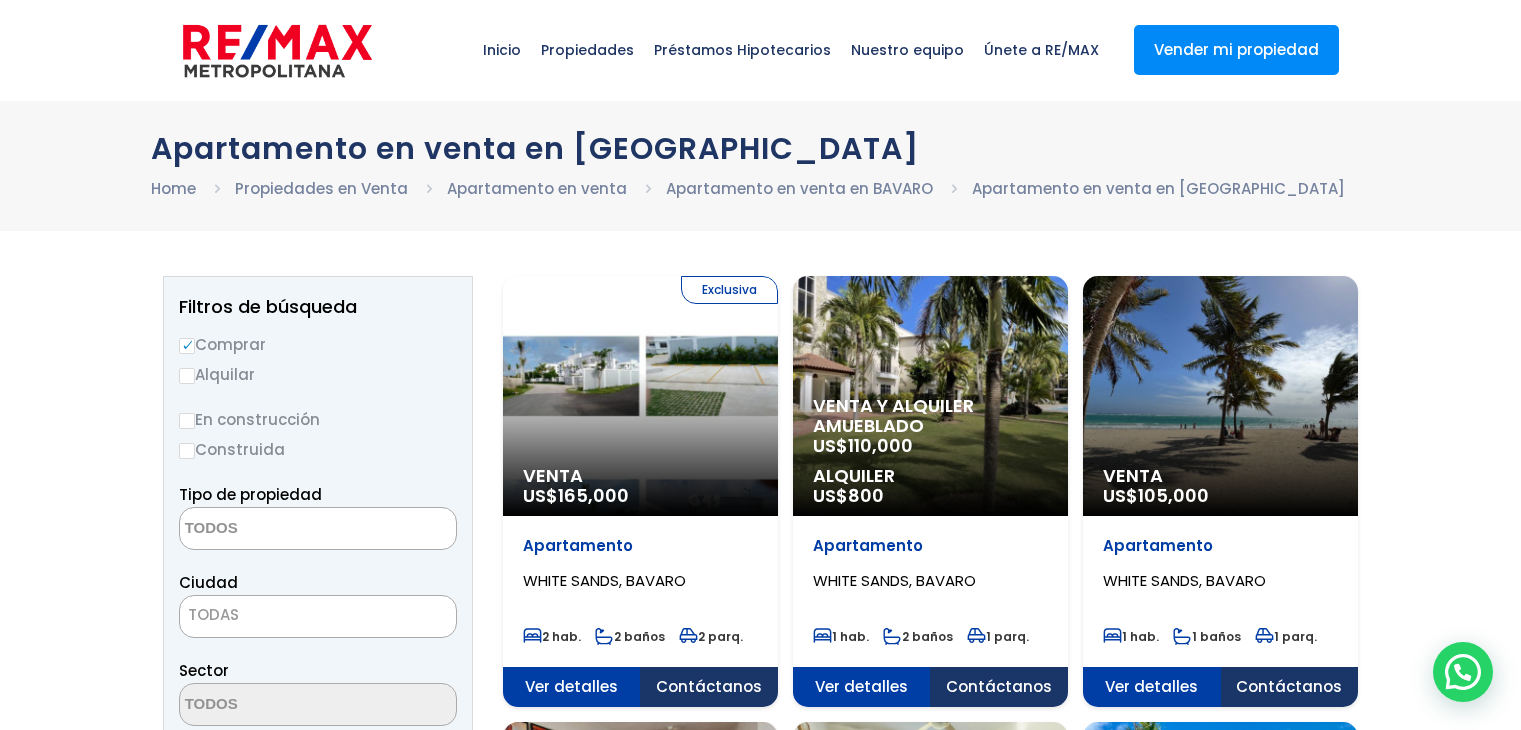 select 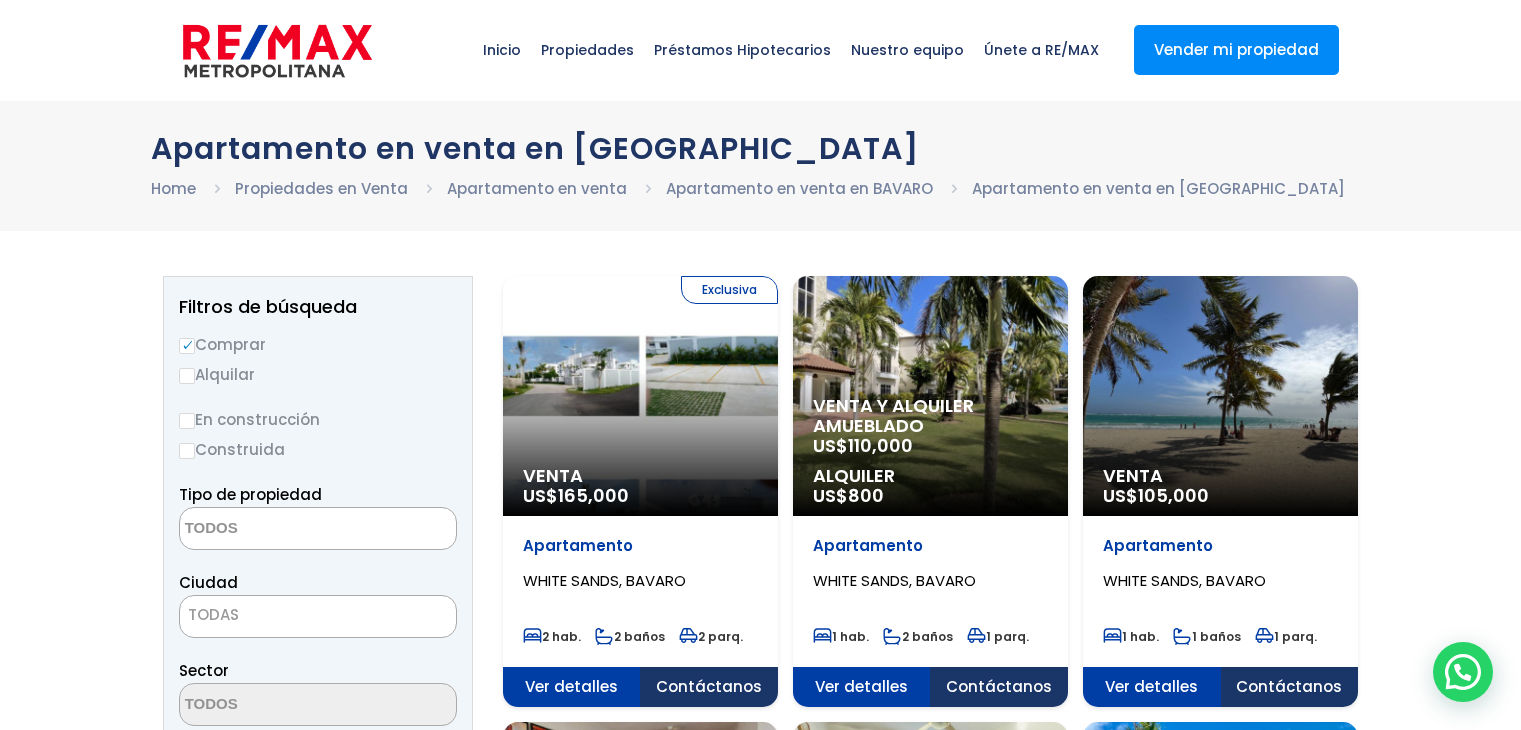 scroll, scrollTop: 0, scrollLeft: 0, axis: both 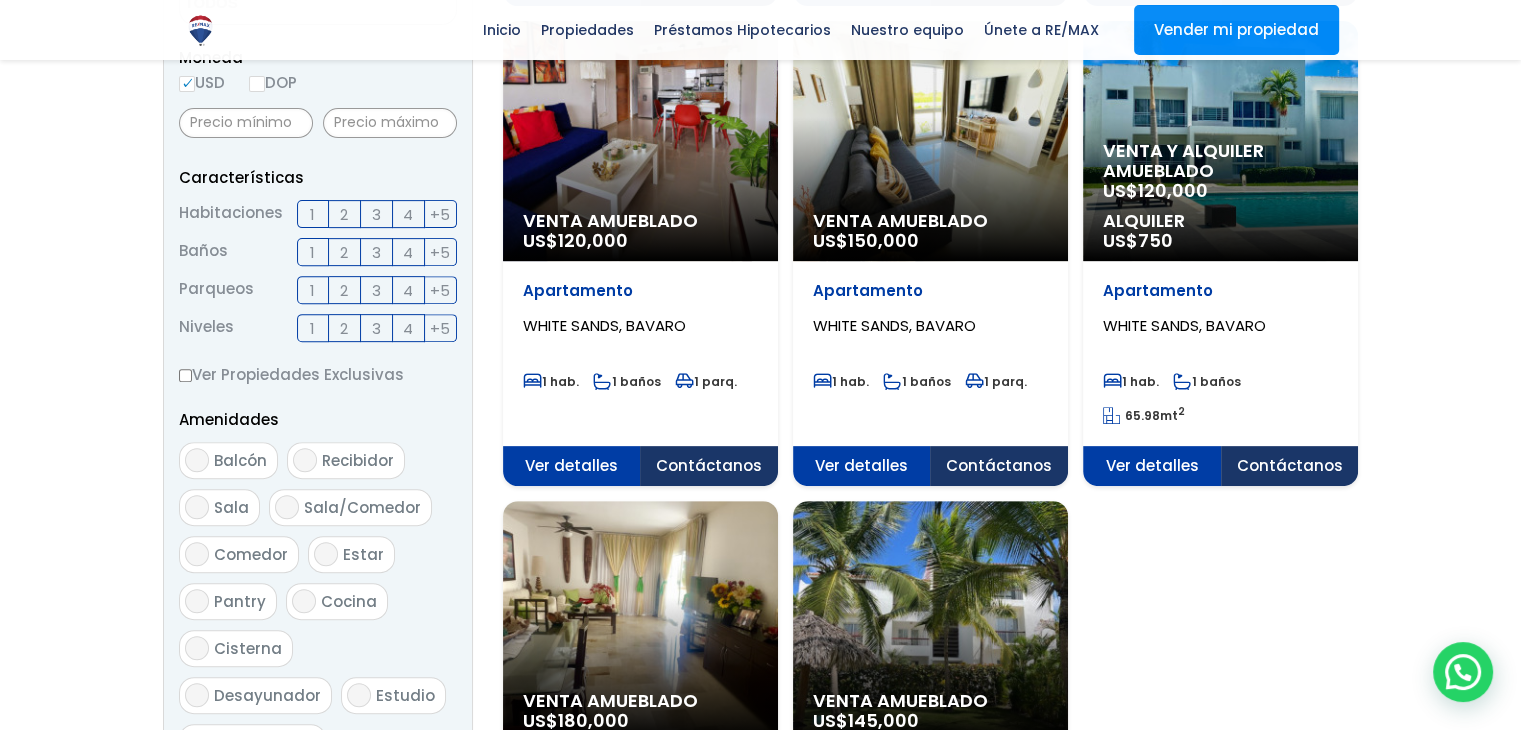 click on "Apartamento" at bounding box center (640, -155) 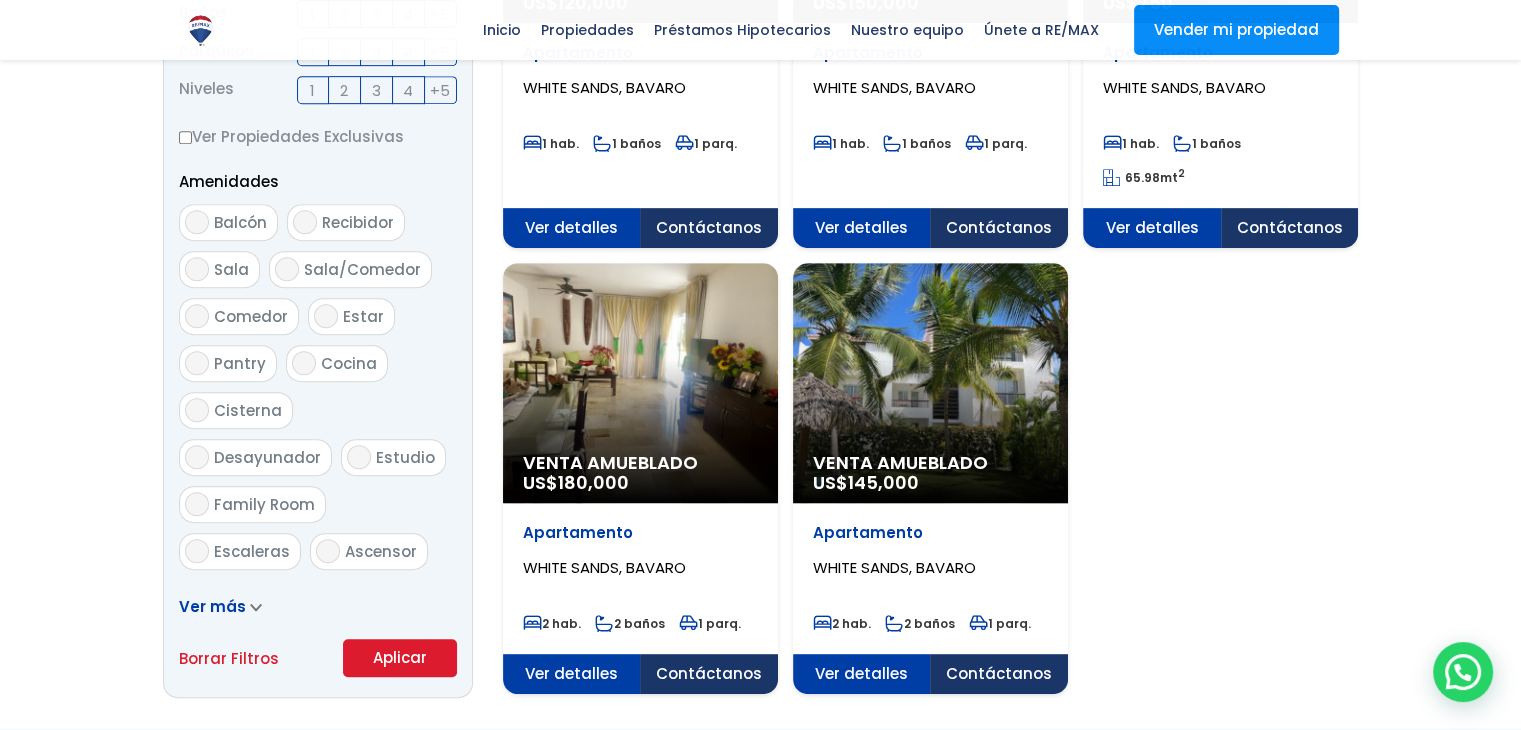 scroll, scrollTop: 1000, scrollLeft: 0, axis: vertical 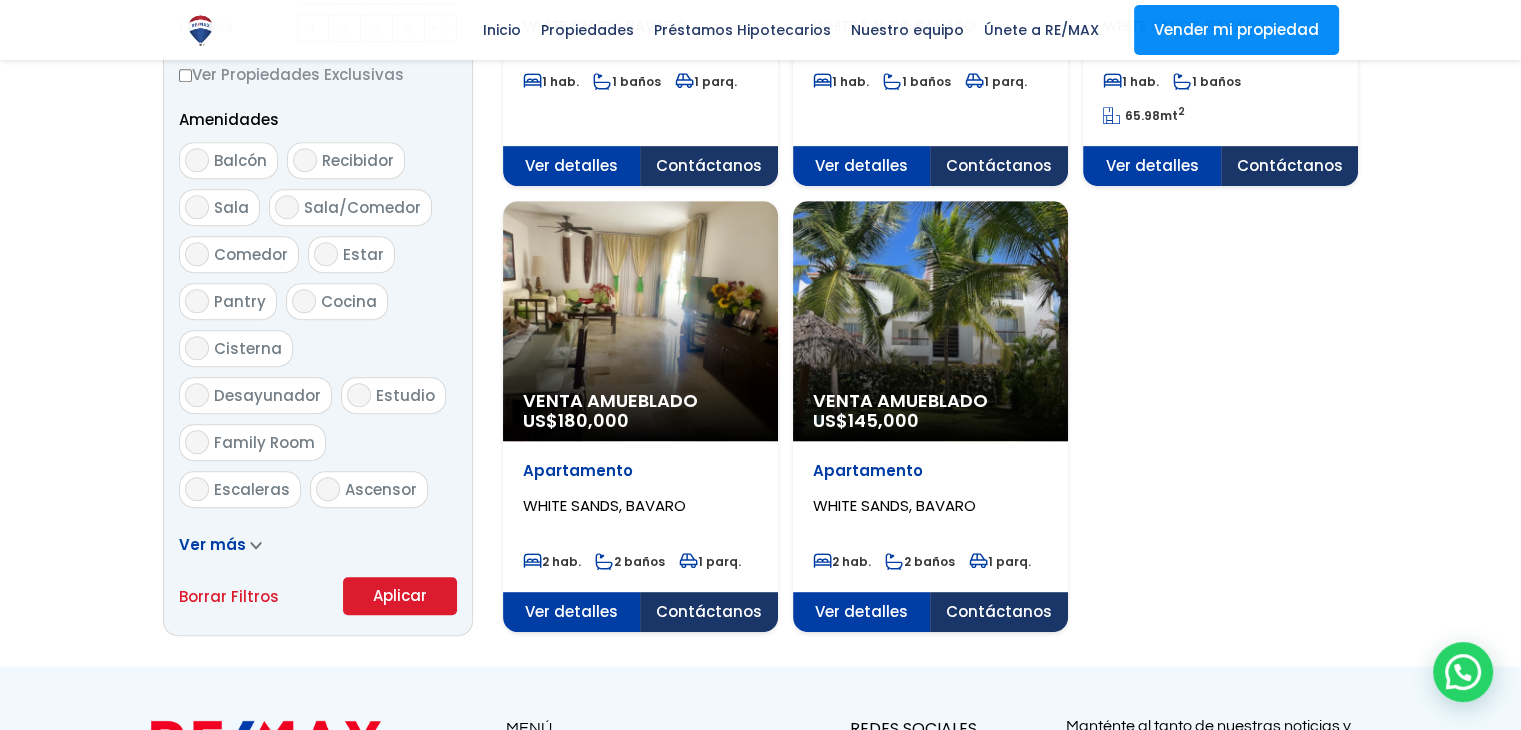 click on "Apartamento
WHITE SANDS, BAVARO
2 hab.
2 baños
1 parq." at bounding box center [640, -410] 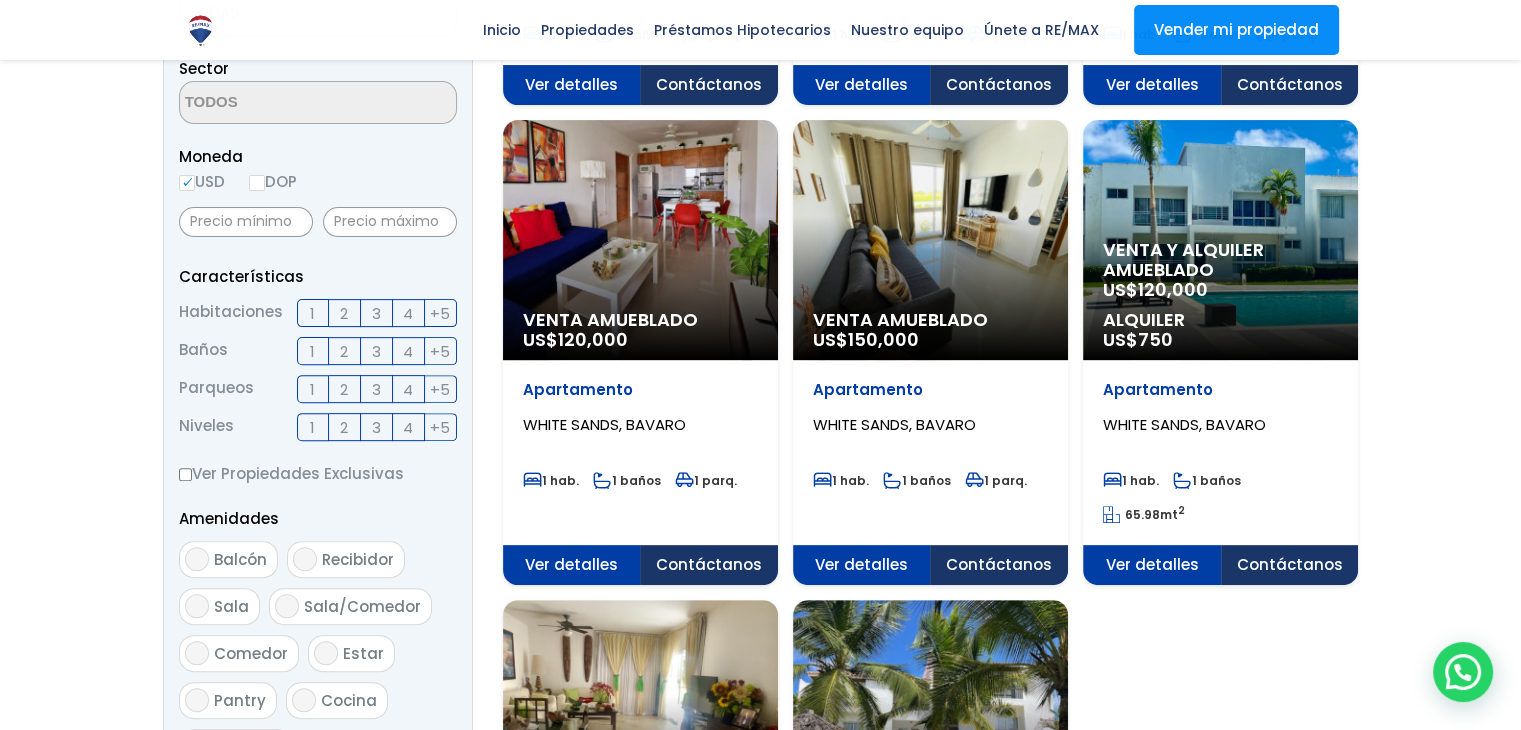 scroll, scrollTop: 600, scrollLeft: 0, axis: vertical 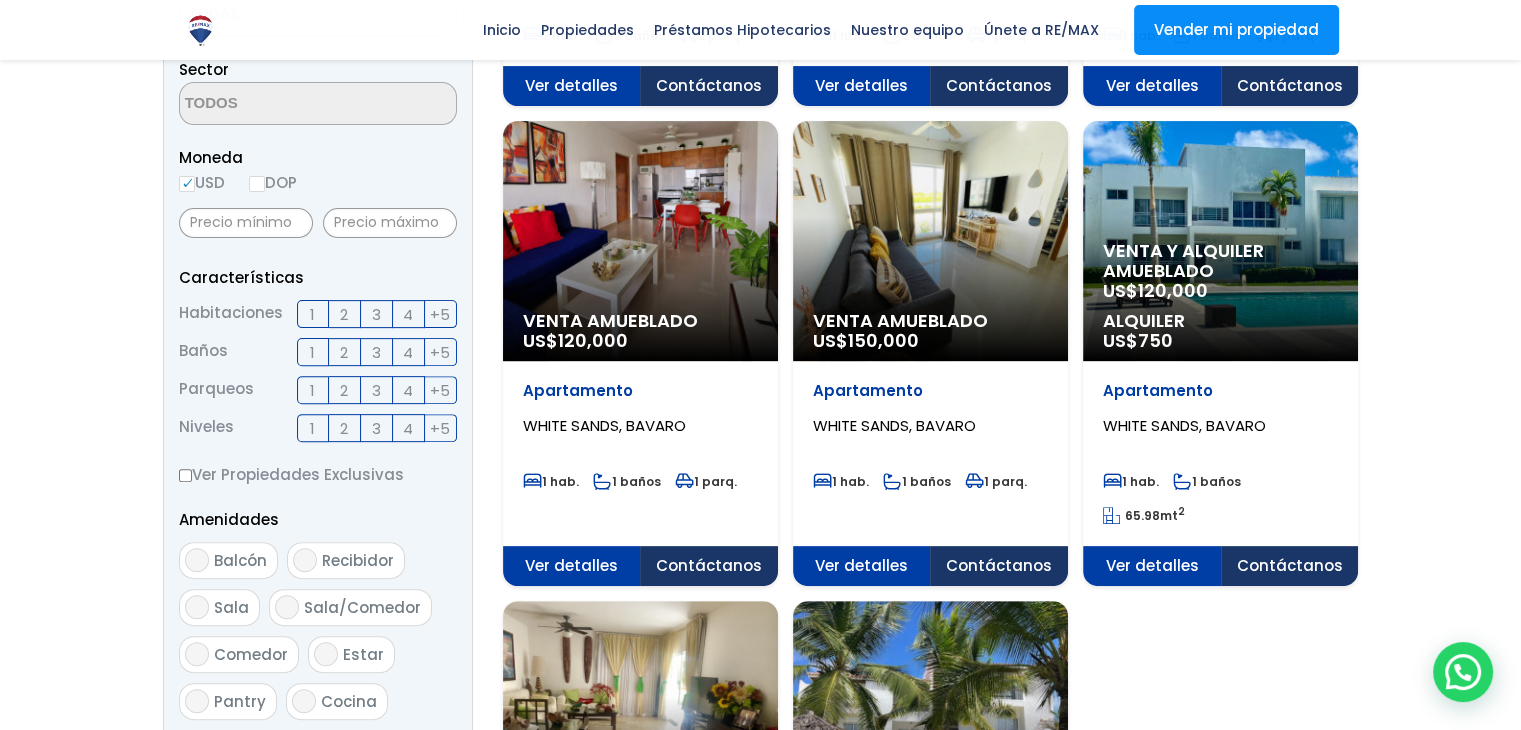 click on "Apartamento" at bounding box center (640, -55) 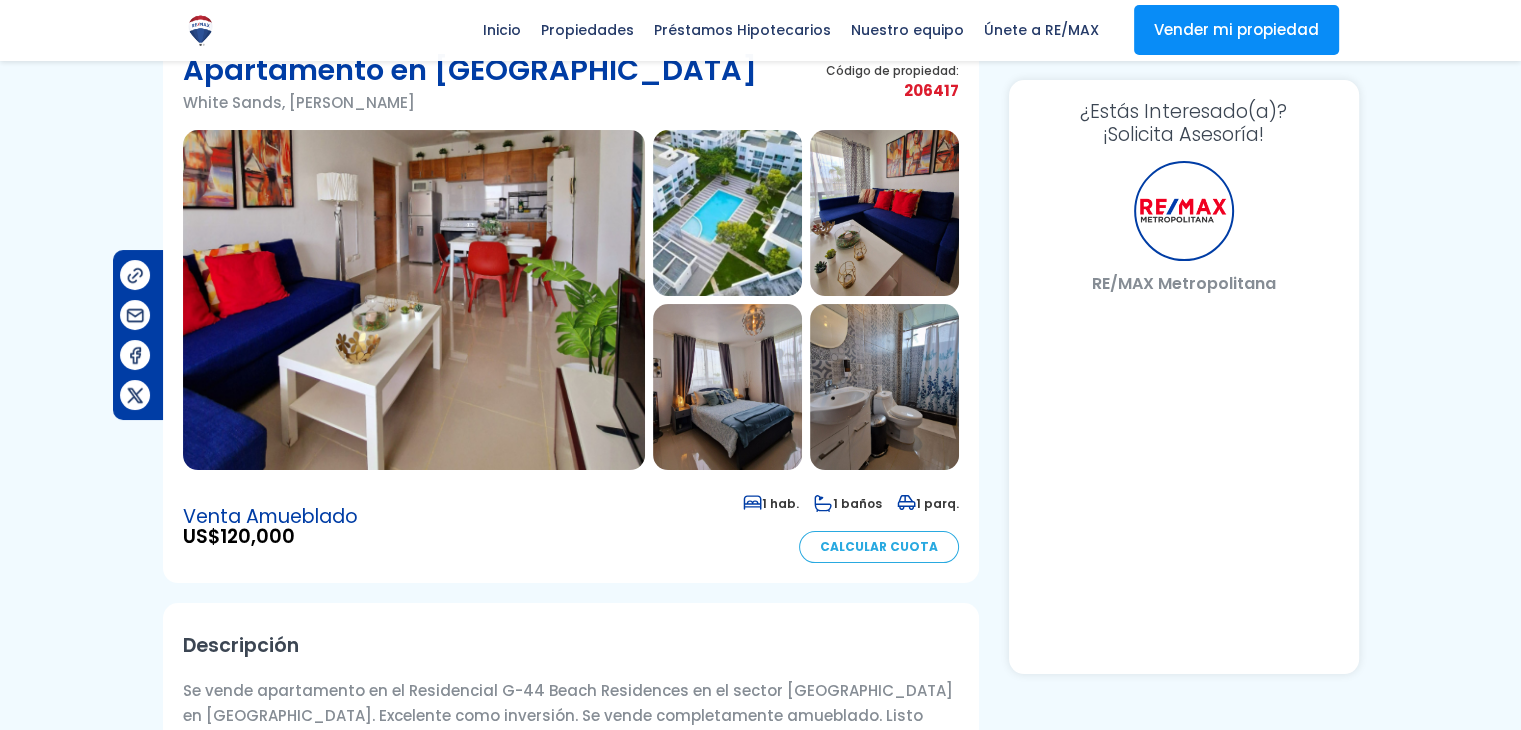 scroll, scrollTop: 100, scrollLeft: 0, axis: vertical 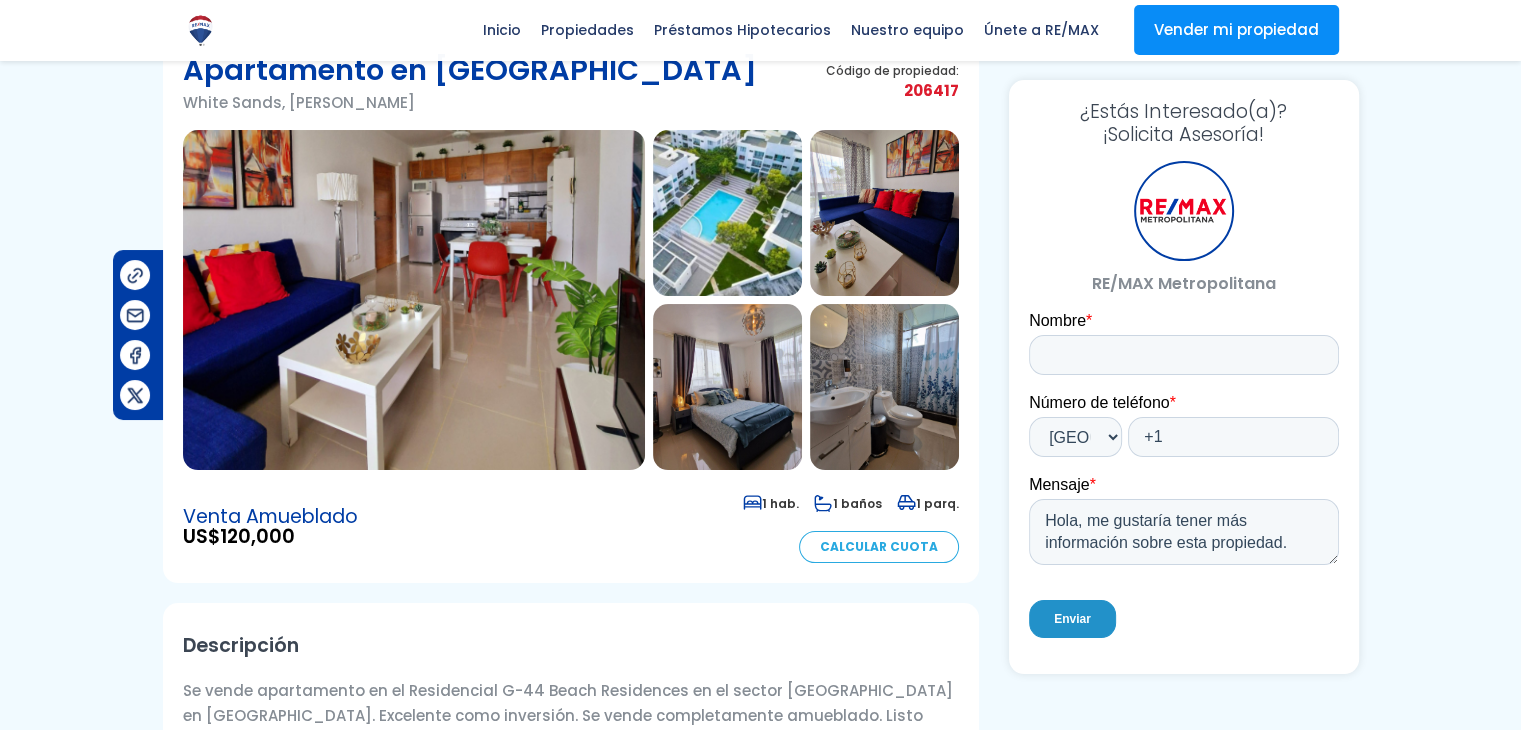 click at bounding box center (414, 300) 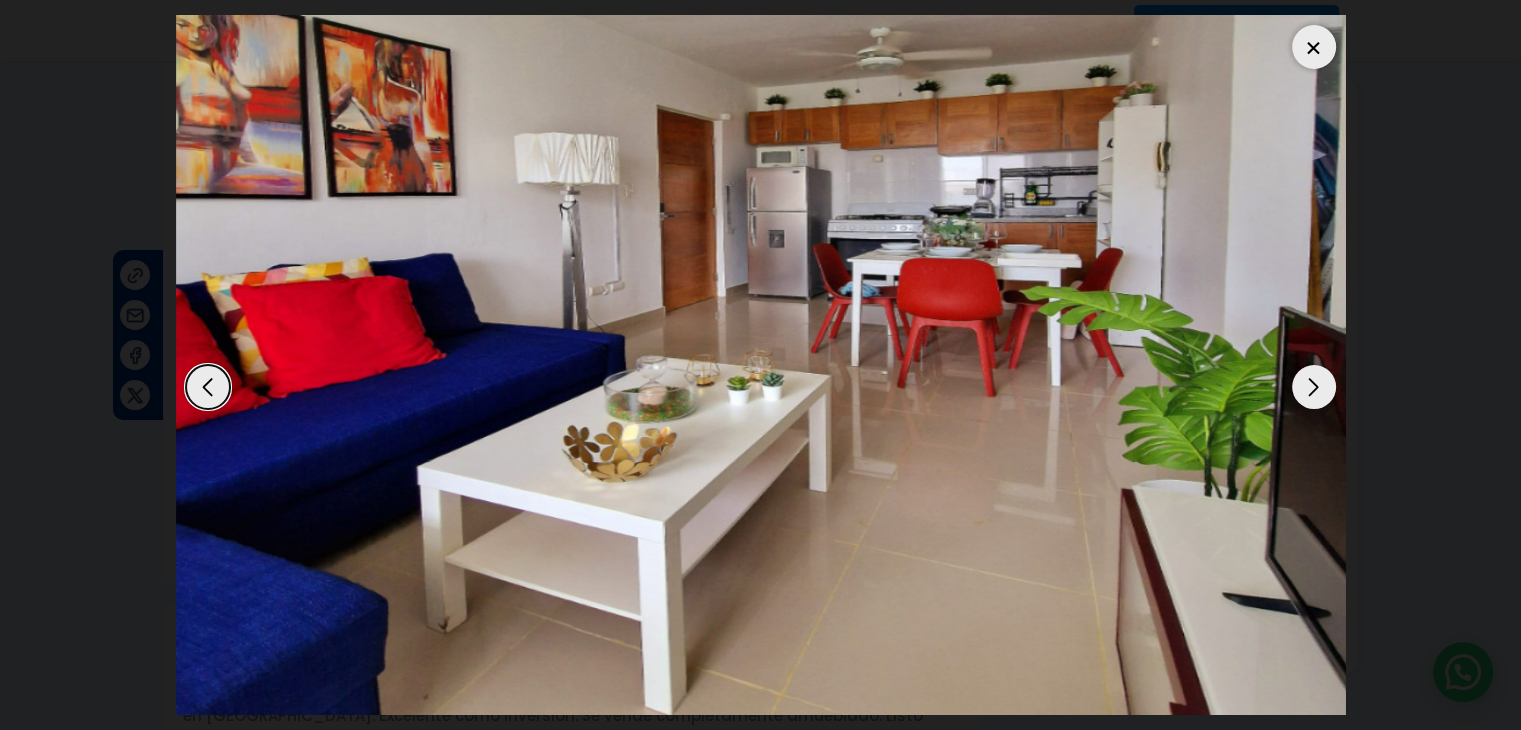 click at bounding box center [1314, 387] 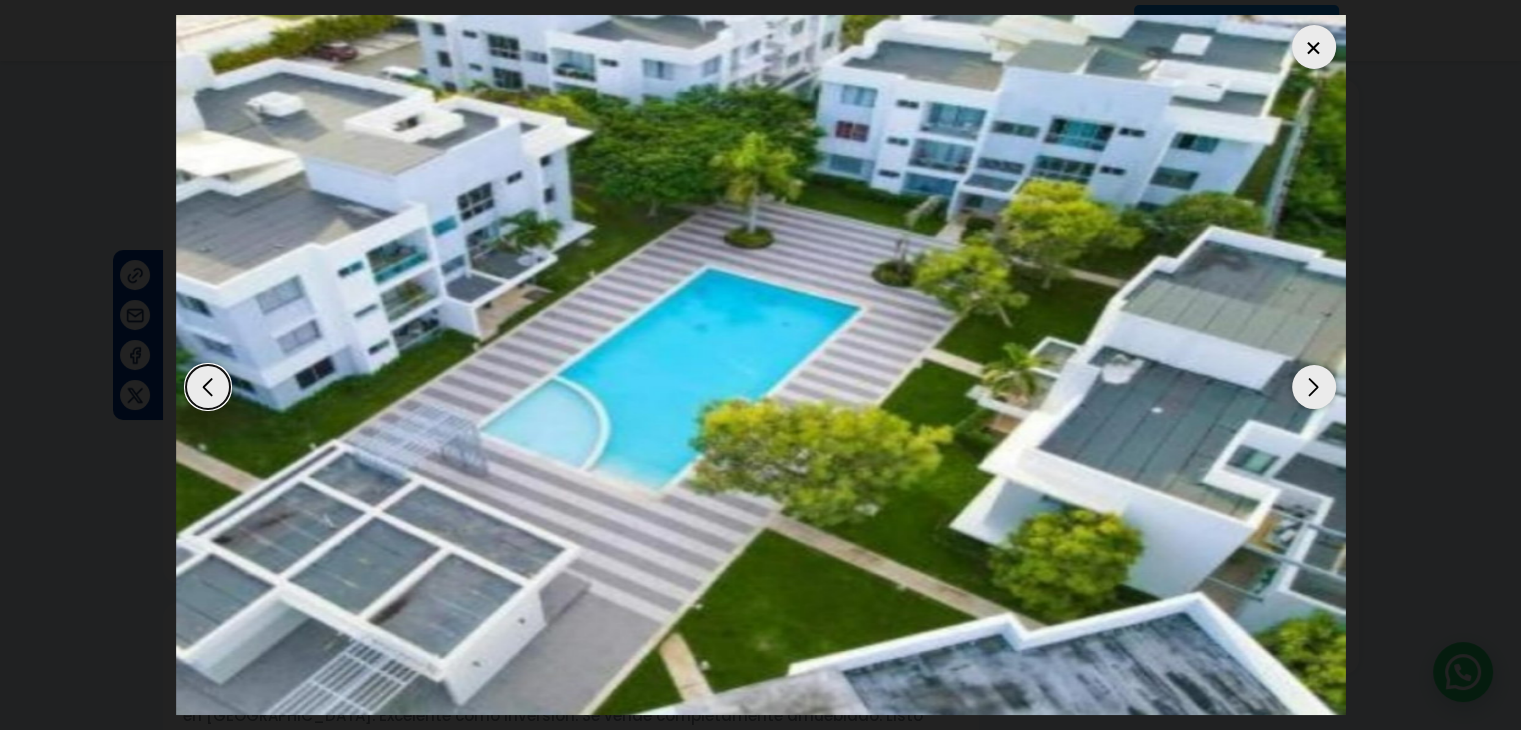 click at bounding box center [1314, 387] 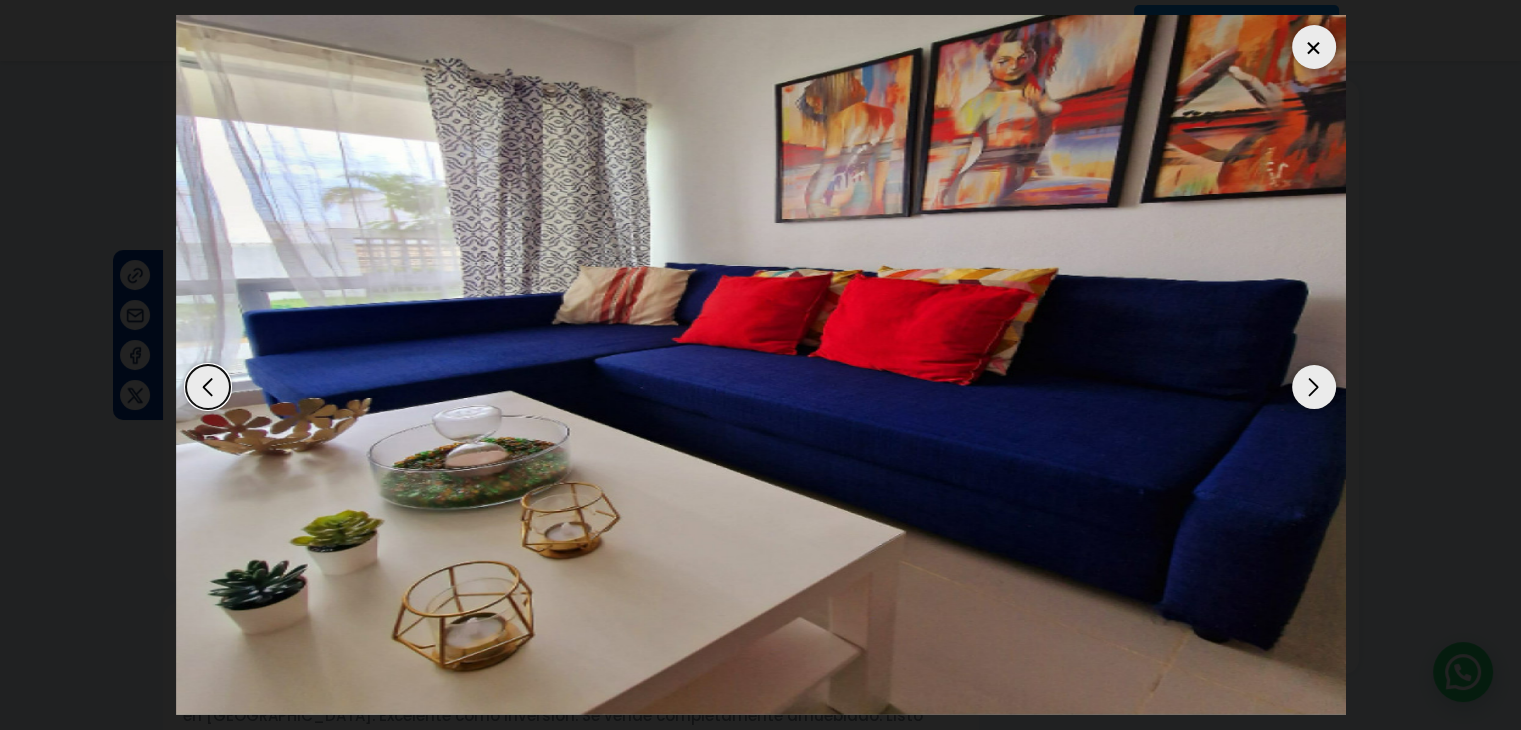 click at bounding box center (1314, 387) 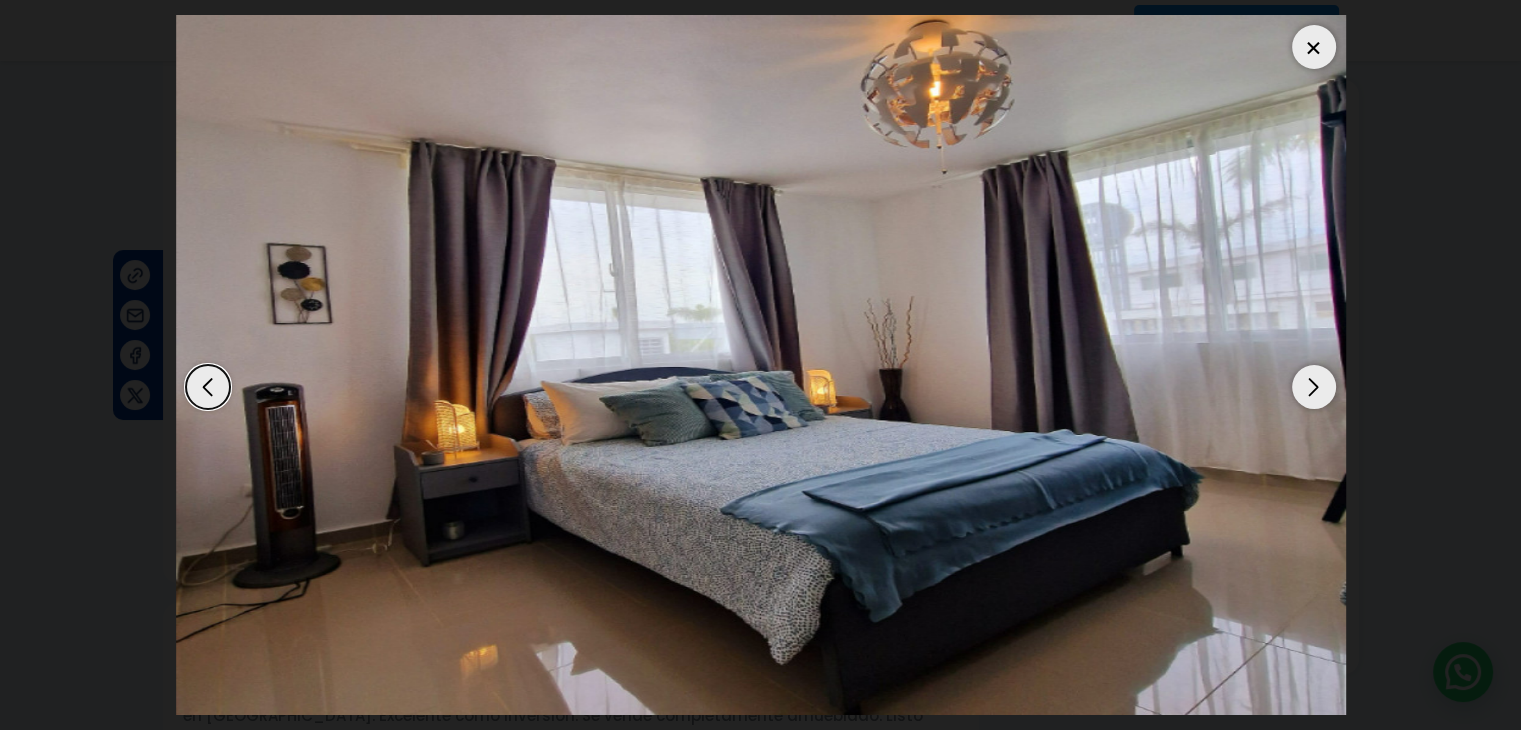 click at bounding box center [1314, 387] 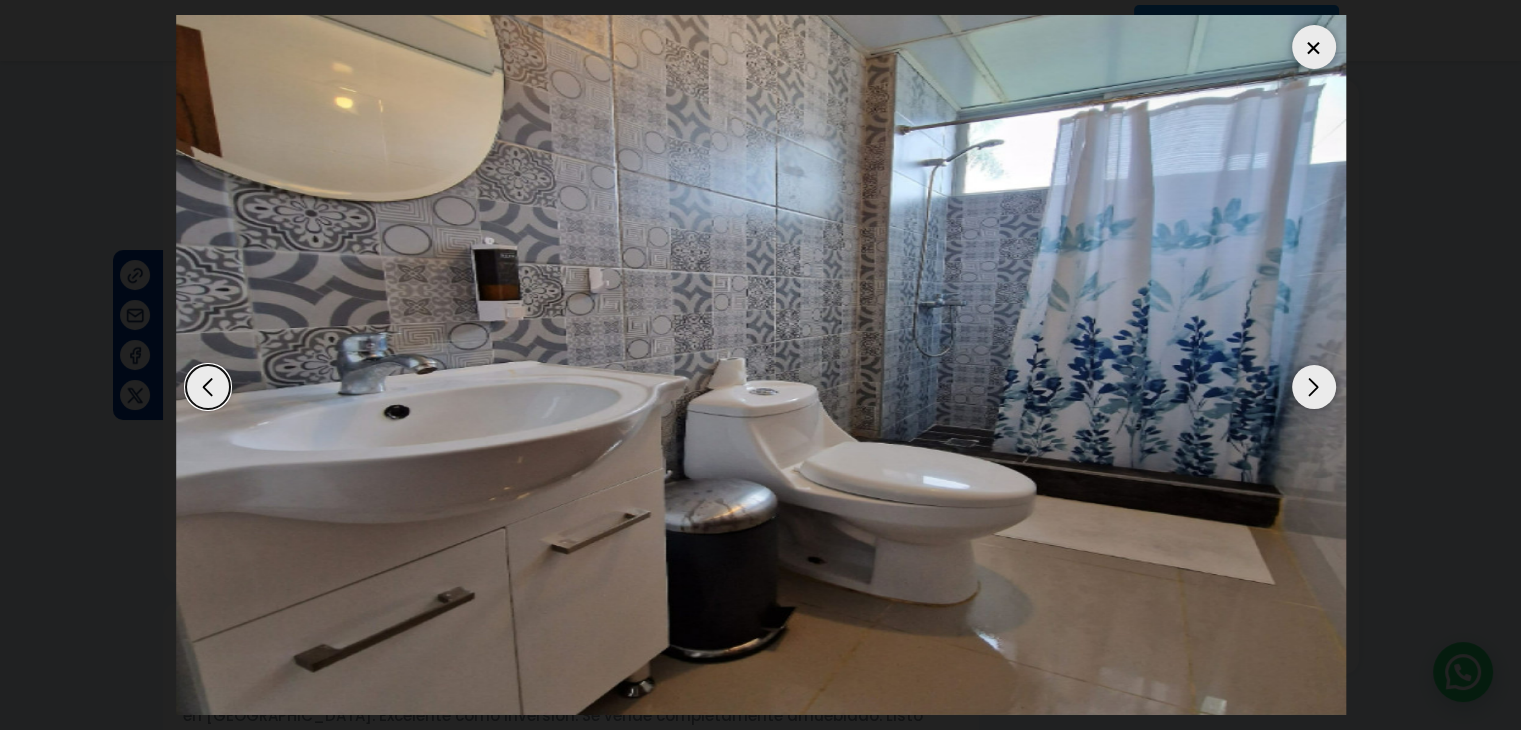 click at bounding box center [1314, 387] 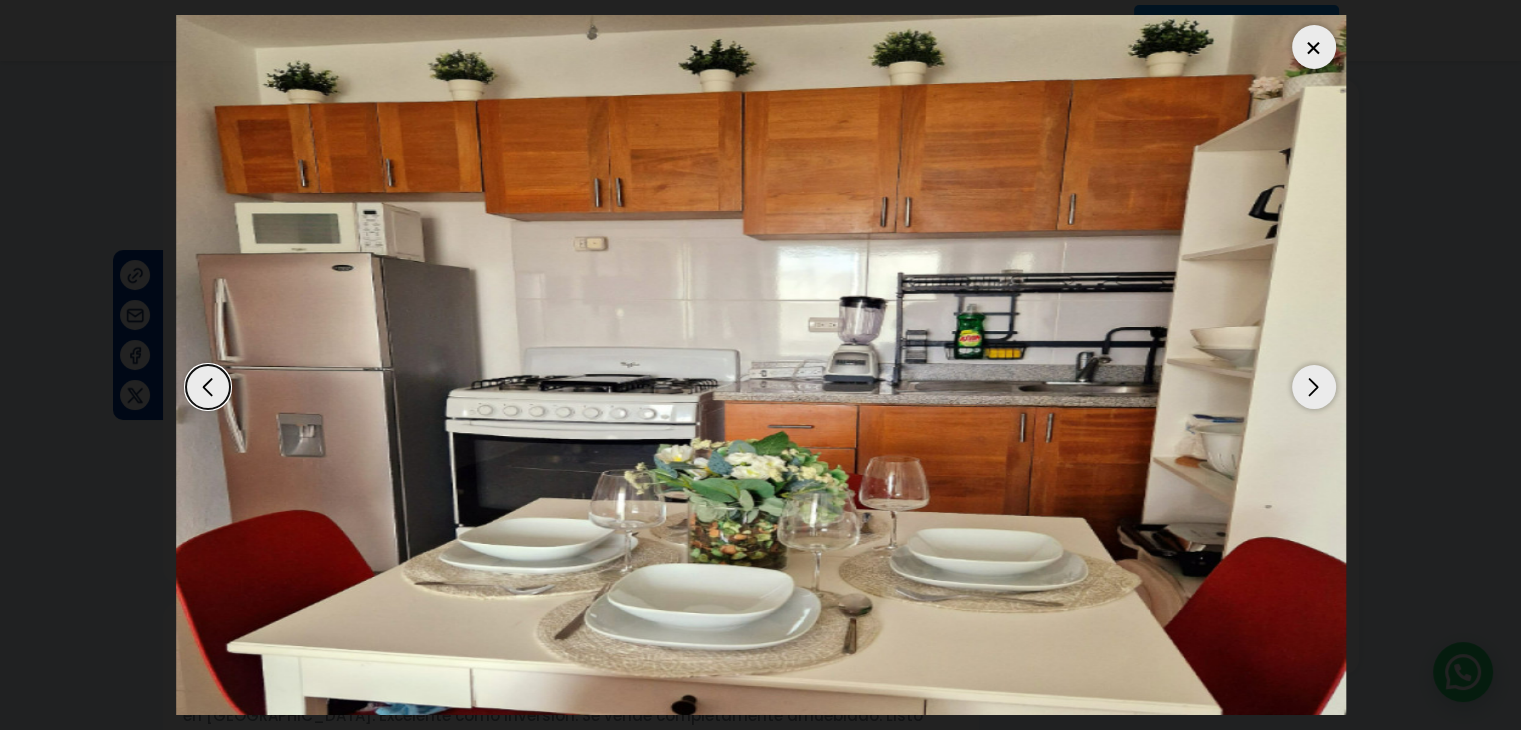 click at bounding box center [1314, 387] 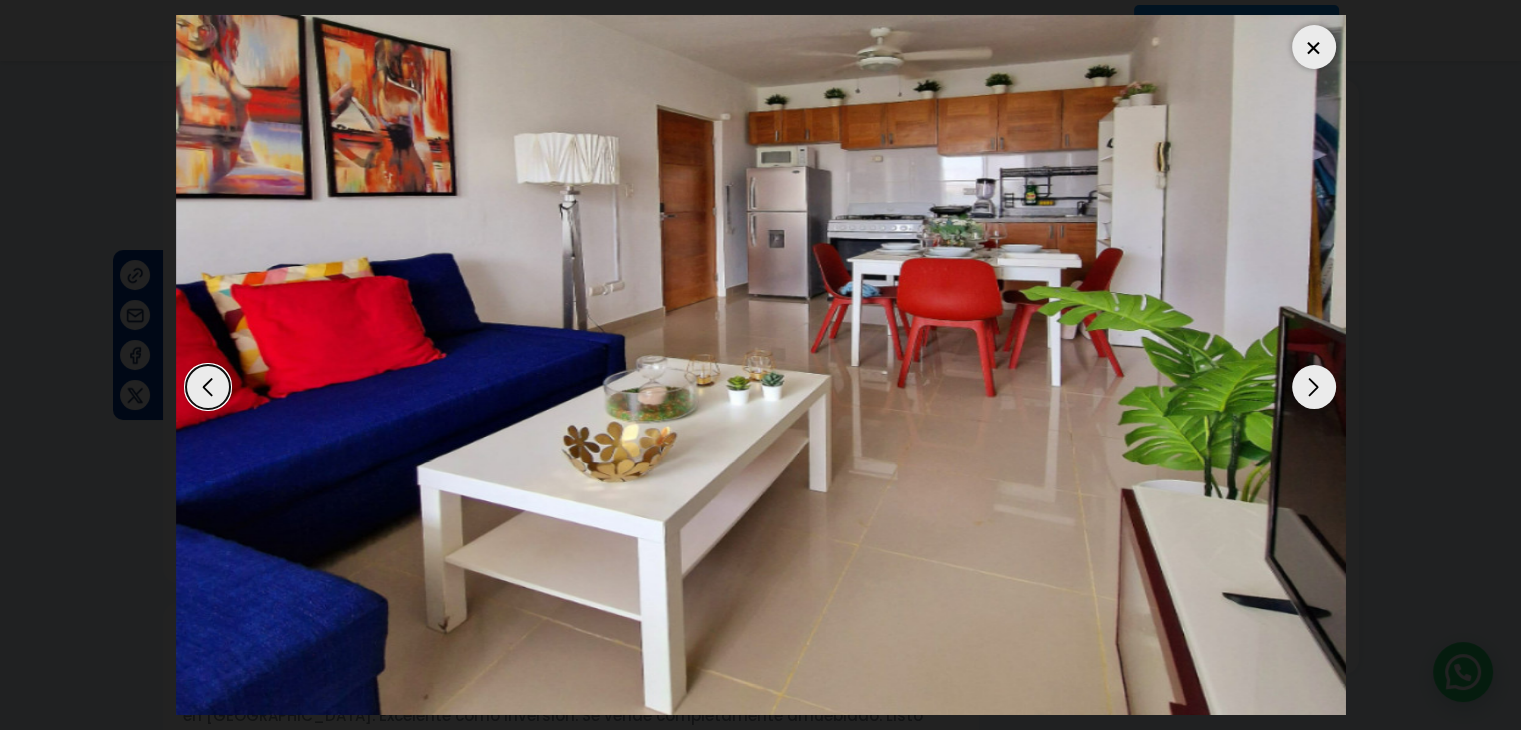 click at bounding box center (1314, 387) 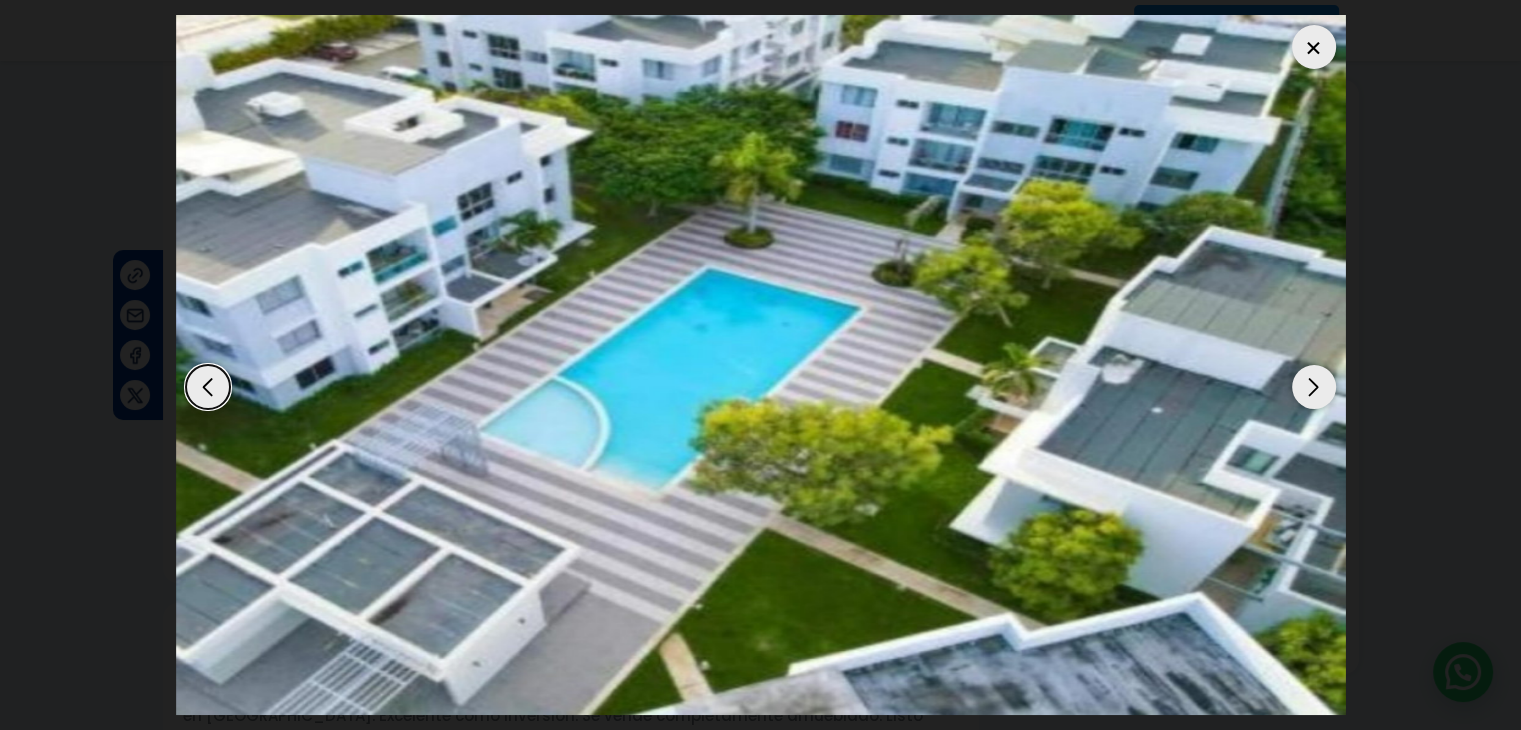 click at bounding box center [1314, 47] 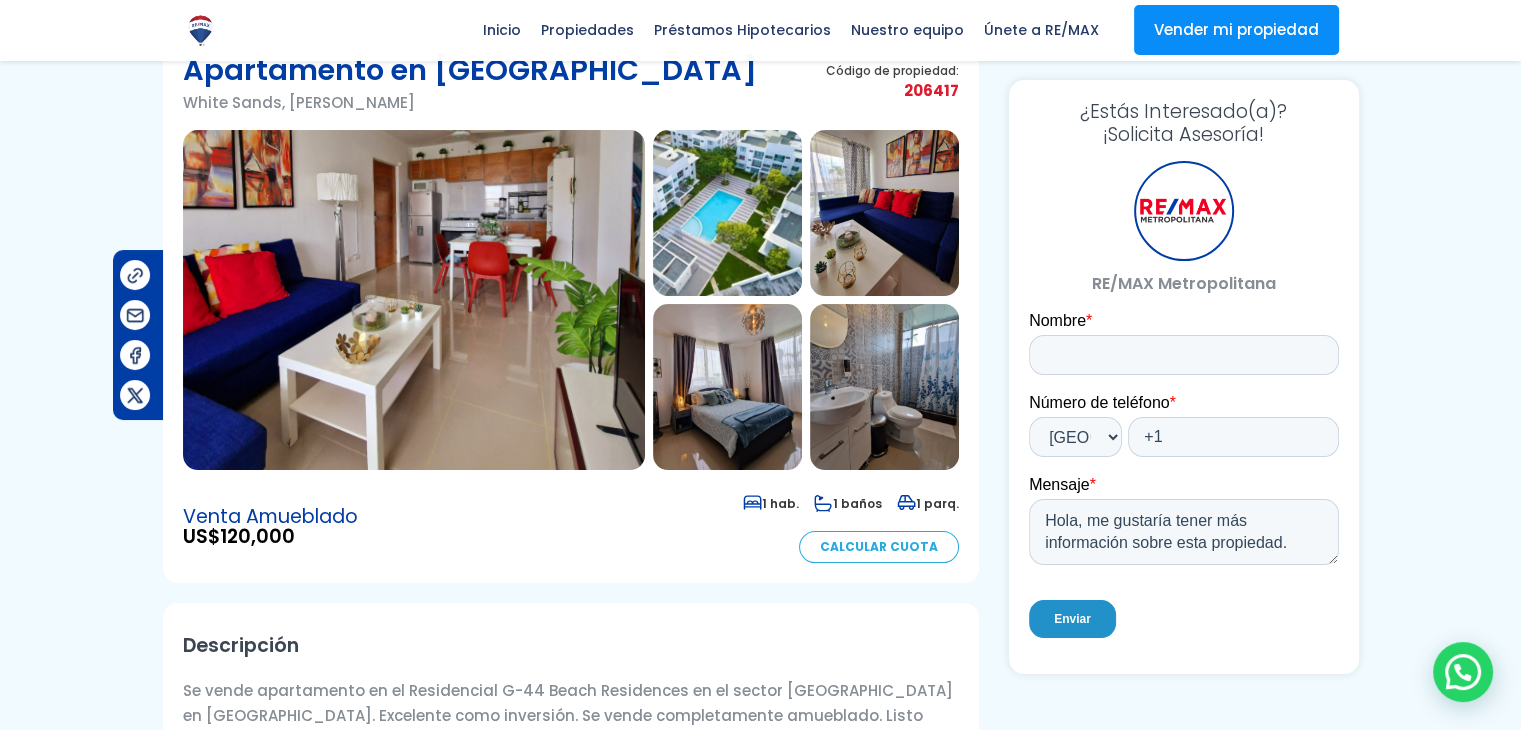 drag, startPoint x: 4, startPoint y: 91, endPoint x: 229, endPoint y: 12, distance: 238.46593 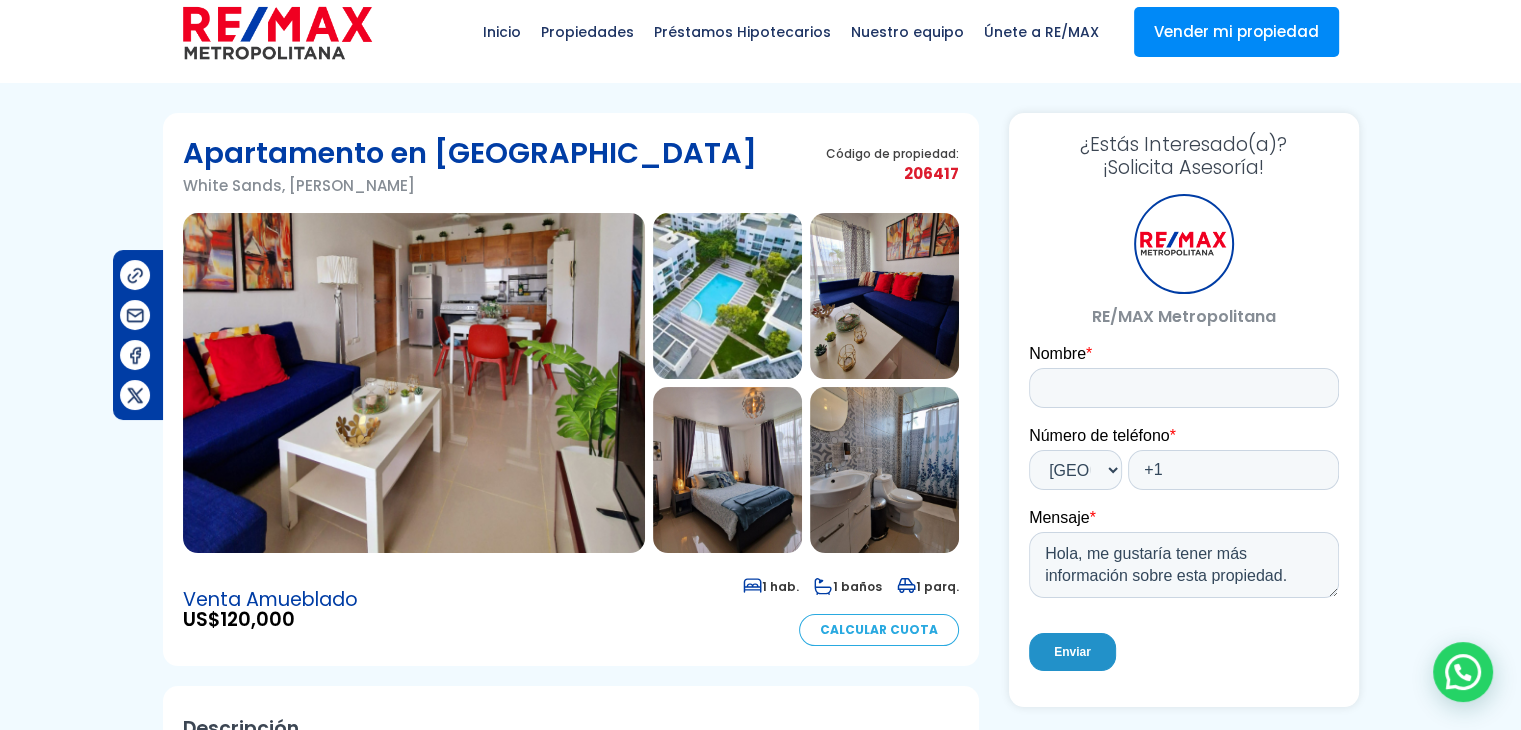 scroll, scrollTop: 0, scrollLeft: 0, axis: both 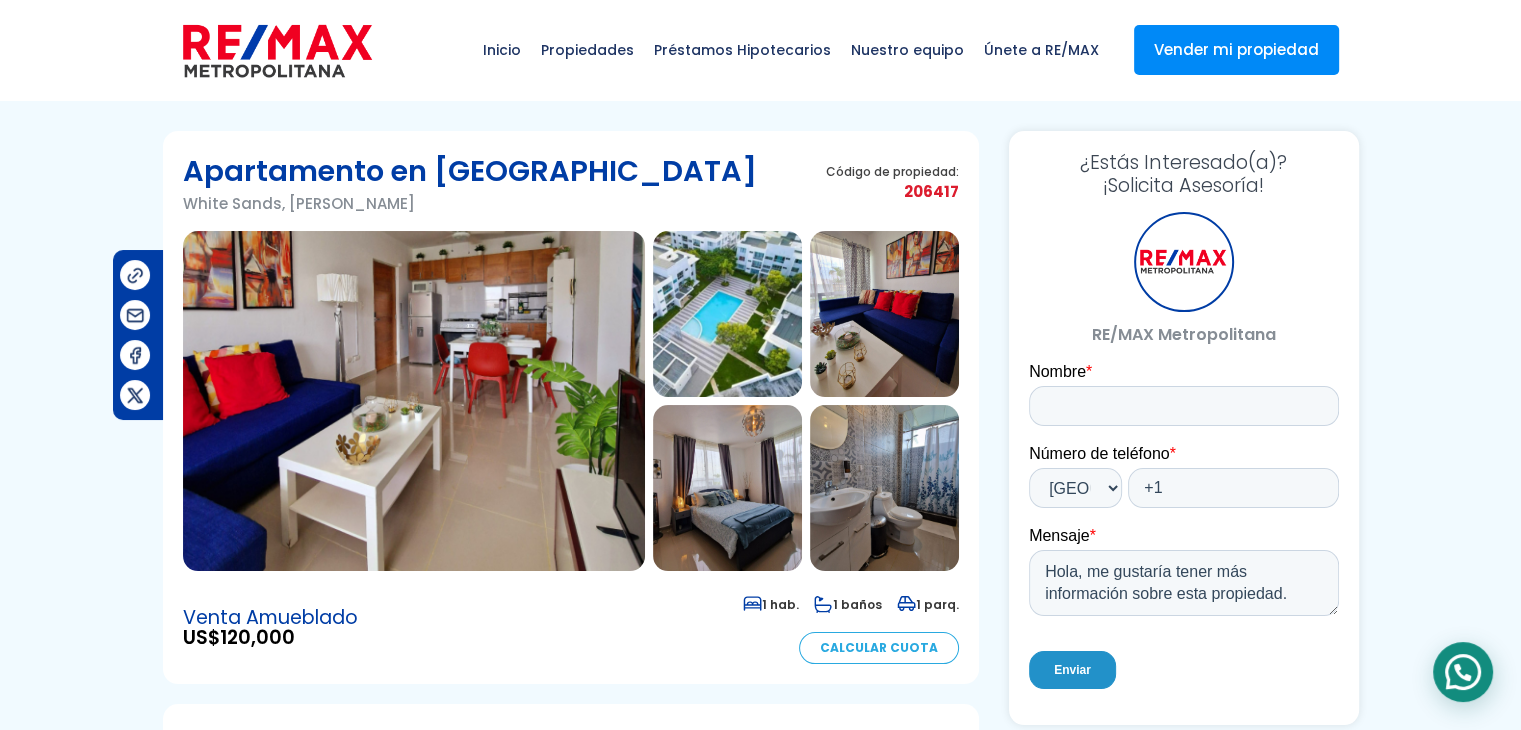 click at bounding box center [1463, 672] 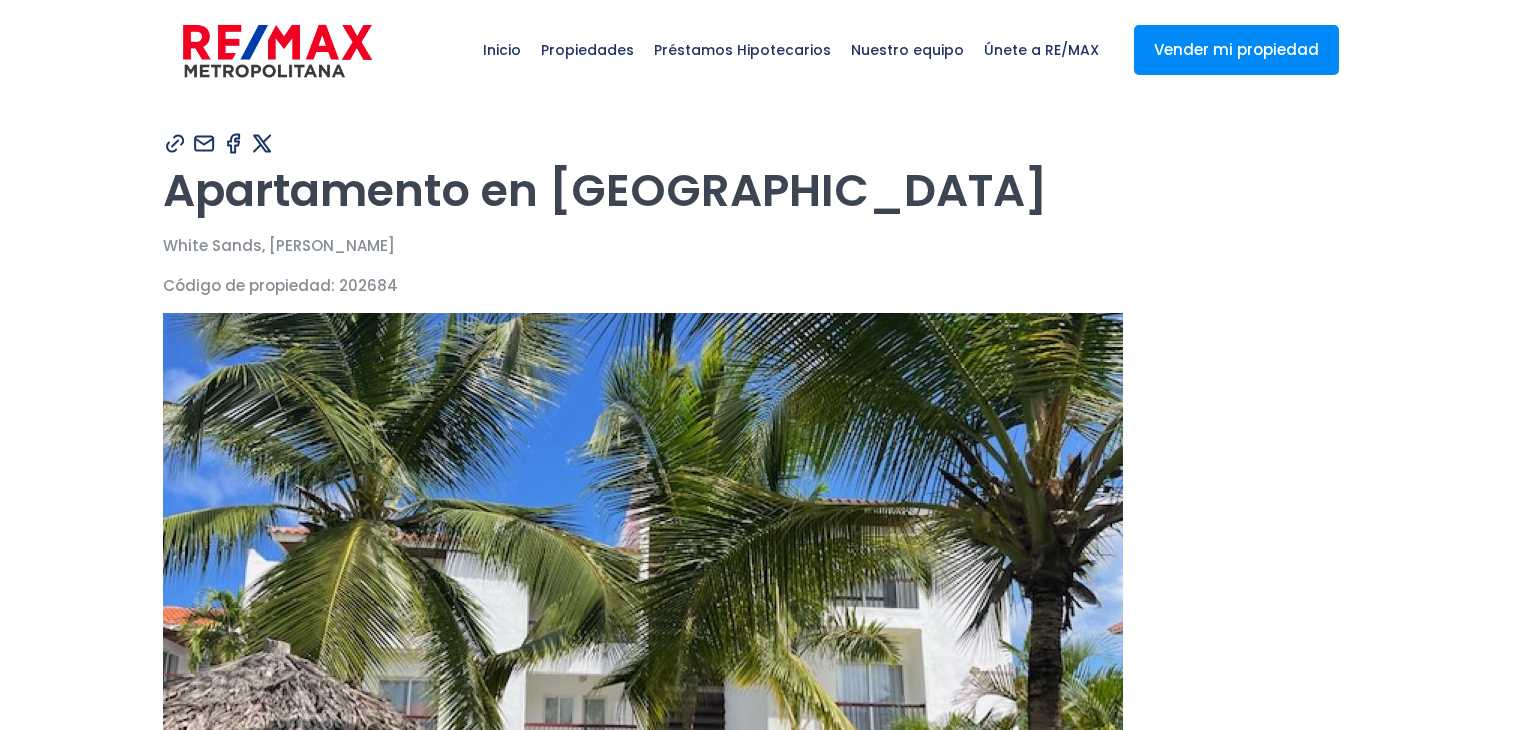 scroll, scrollTop: 0, scrollLeft: 0, axis: both 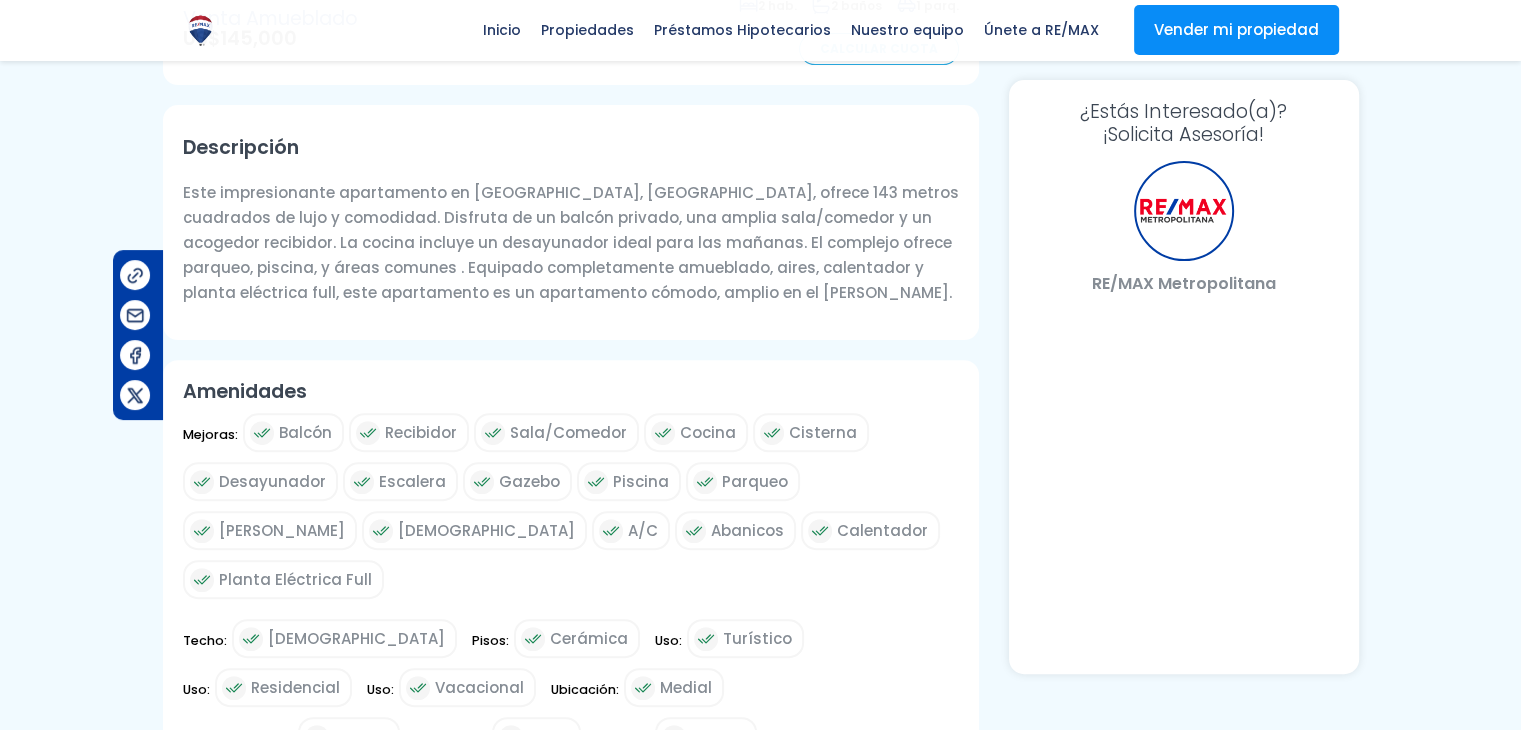 select on "DO" 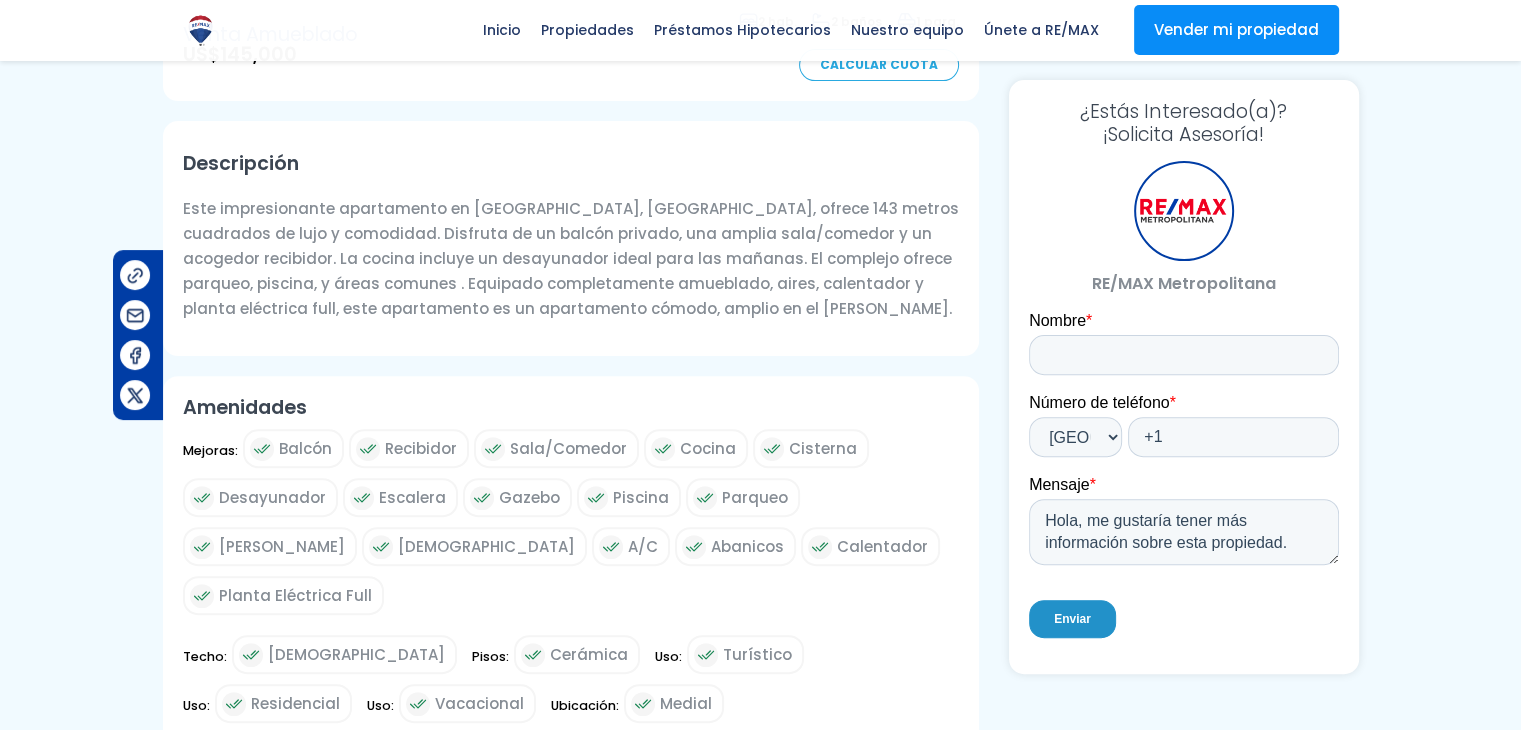 scroll, scrollTop: 0, scrollLeft: 0, axis: both 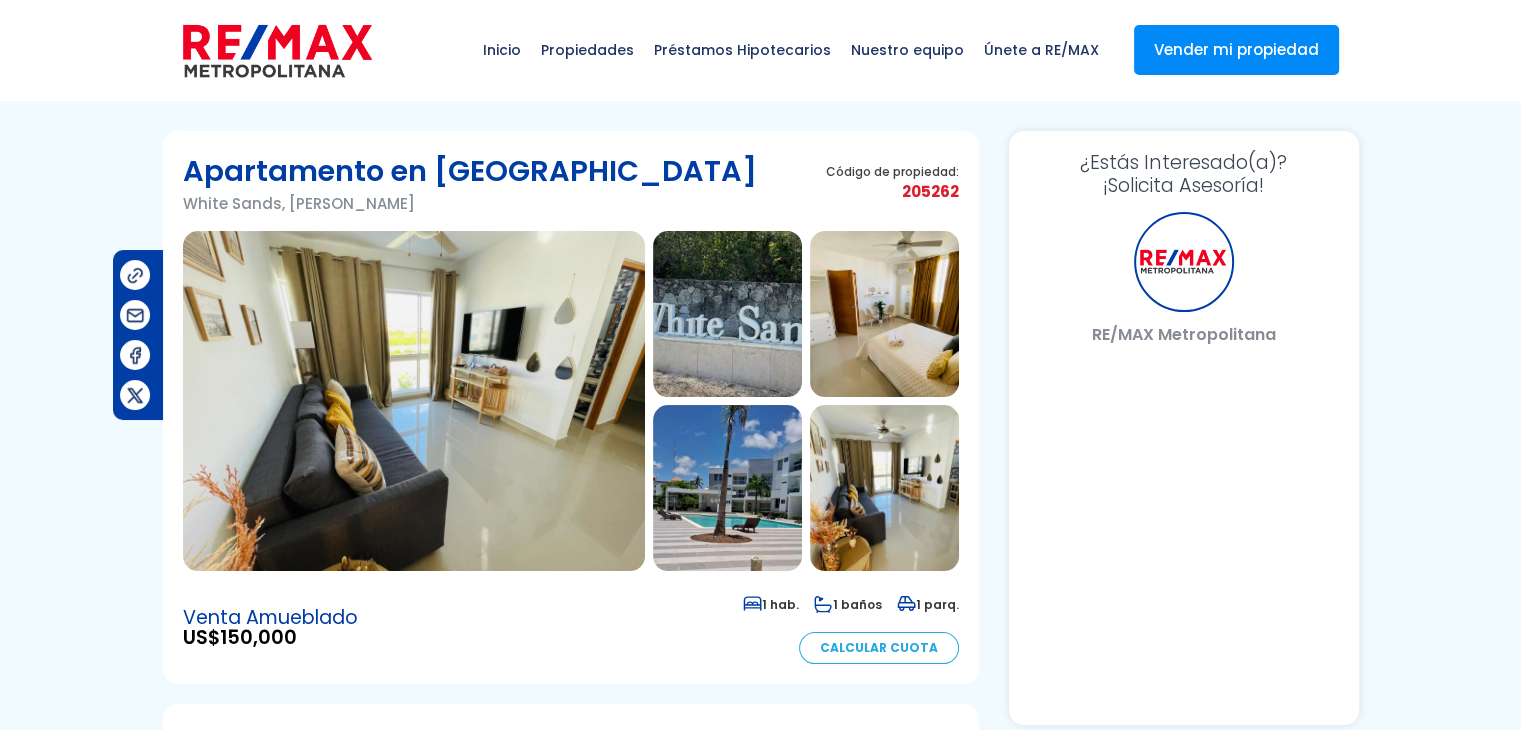 select on "DO" 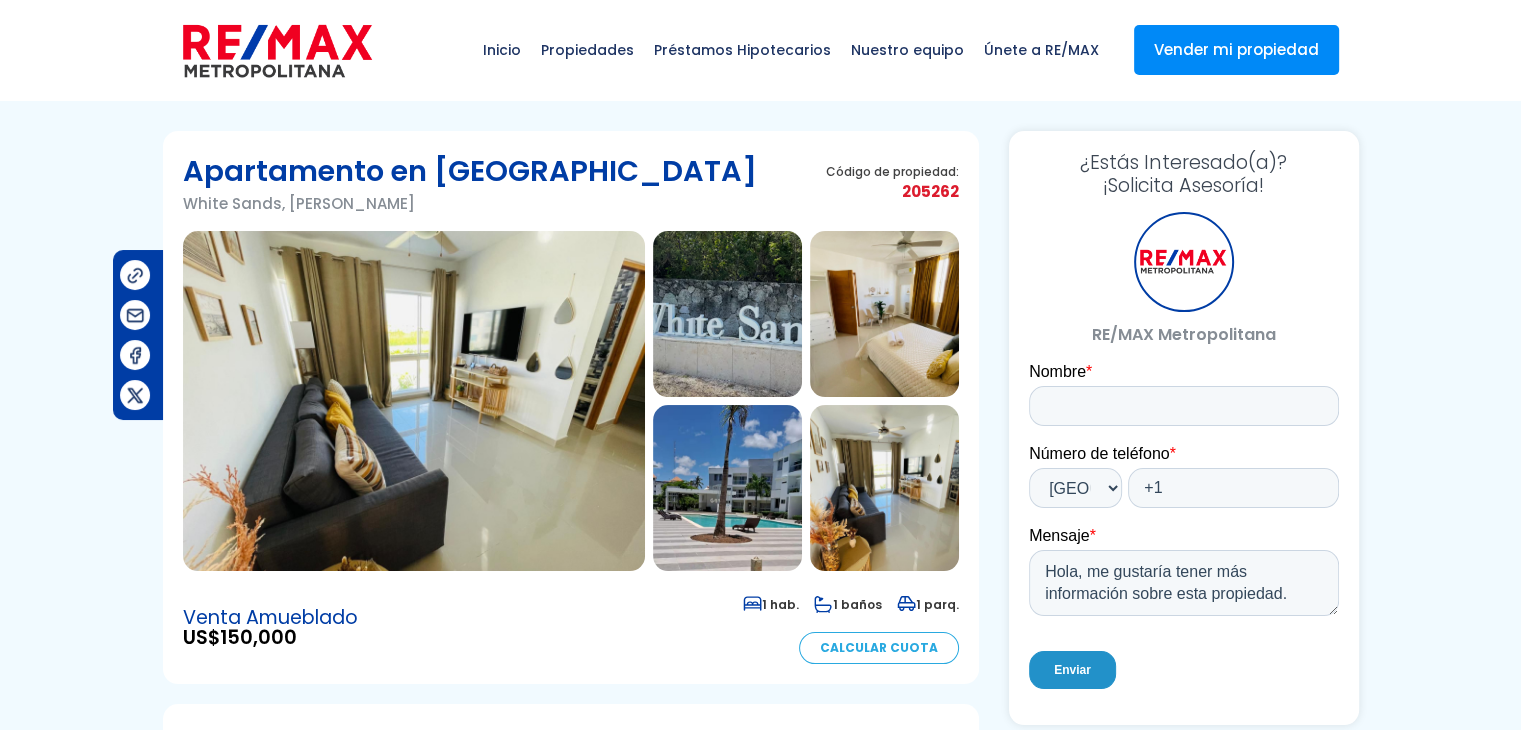 scroll, scrollTop: 0, scrollLeft: 0, axis: both 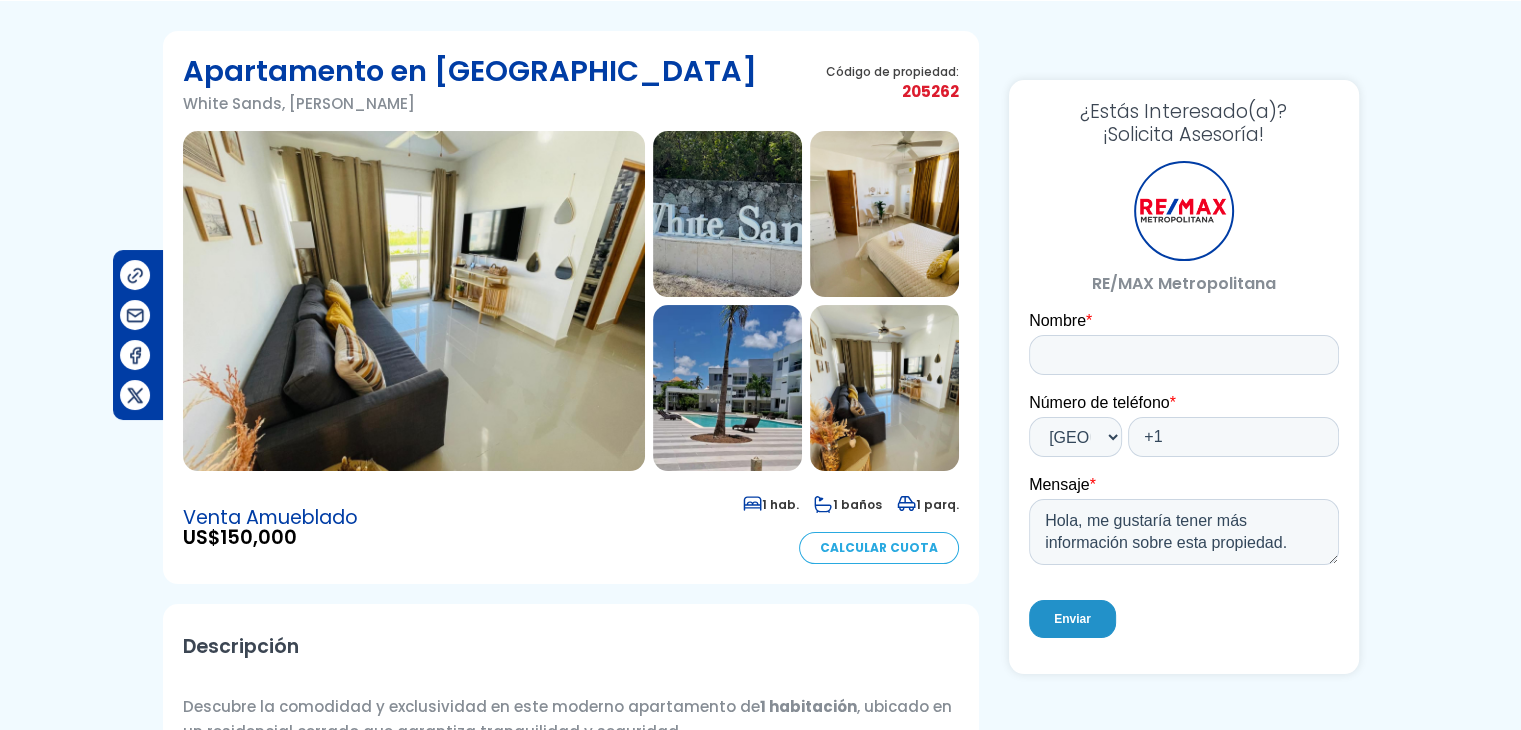 click at bounding box center [414, 301] 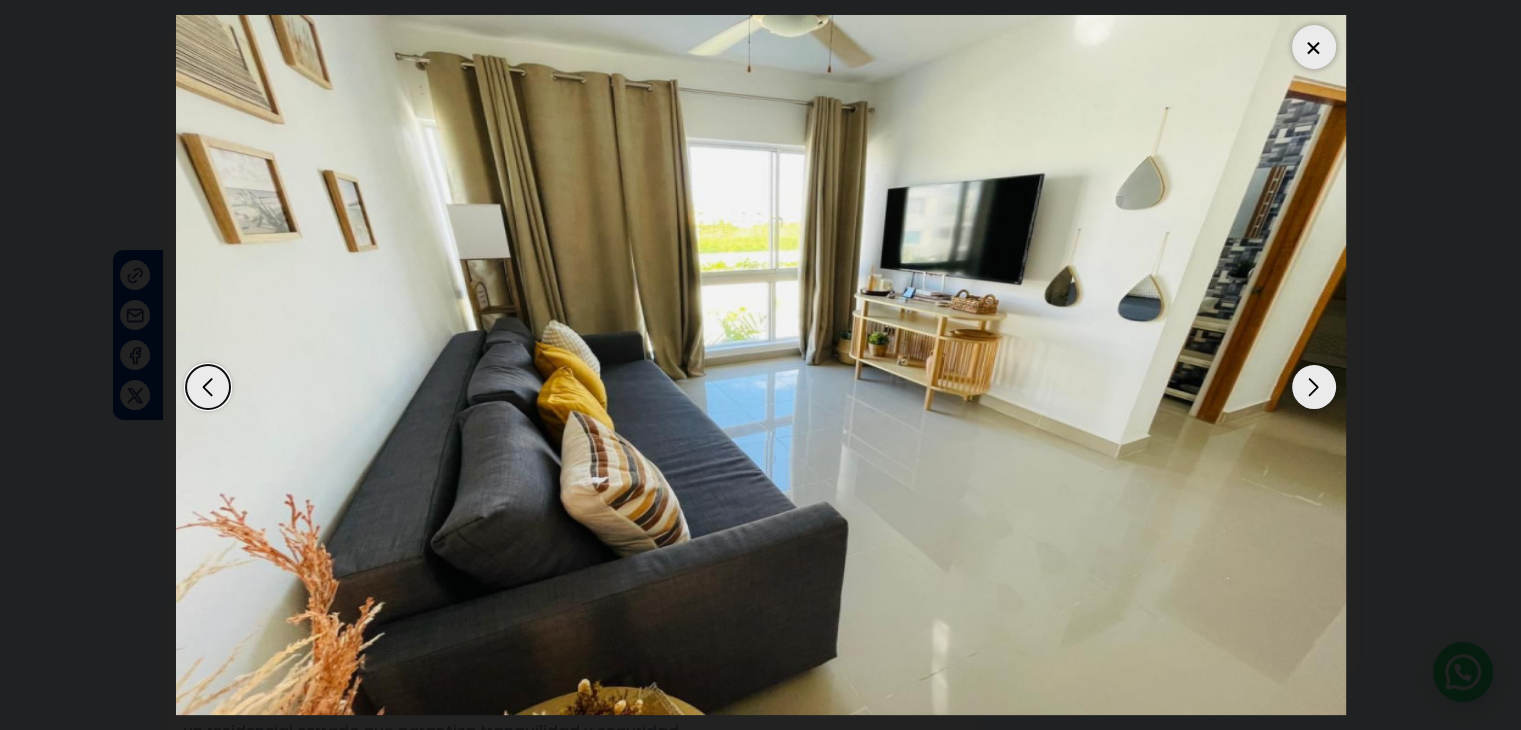 click at bounding box center (1314, 387) 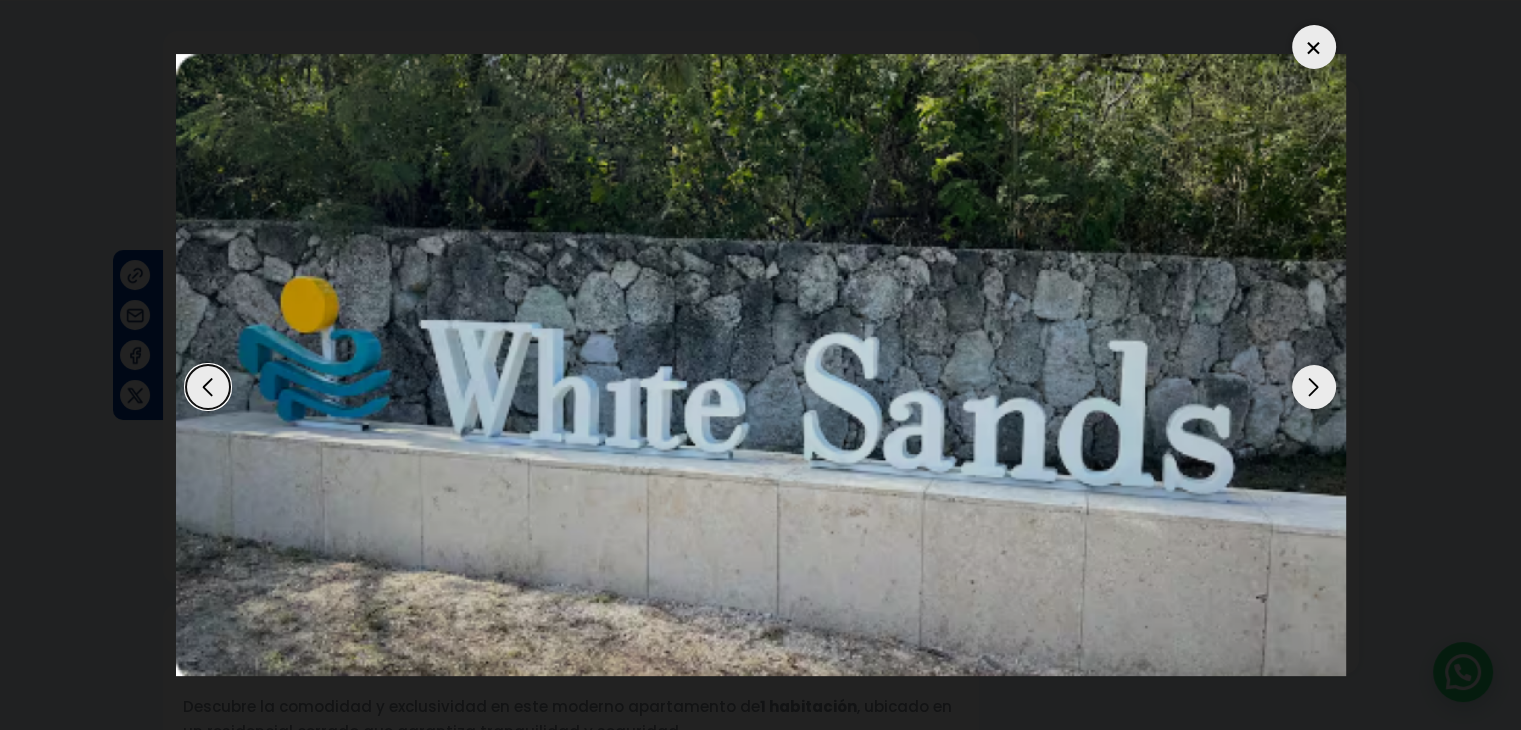 click at bounding box center [1314, 387] 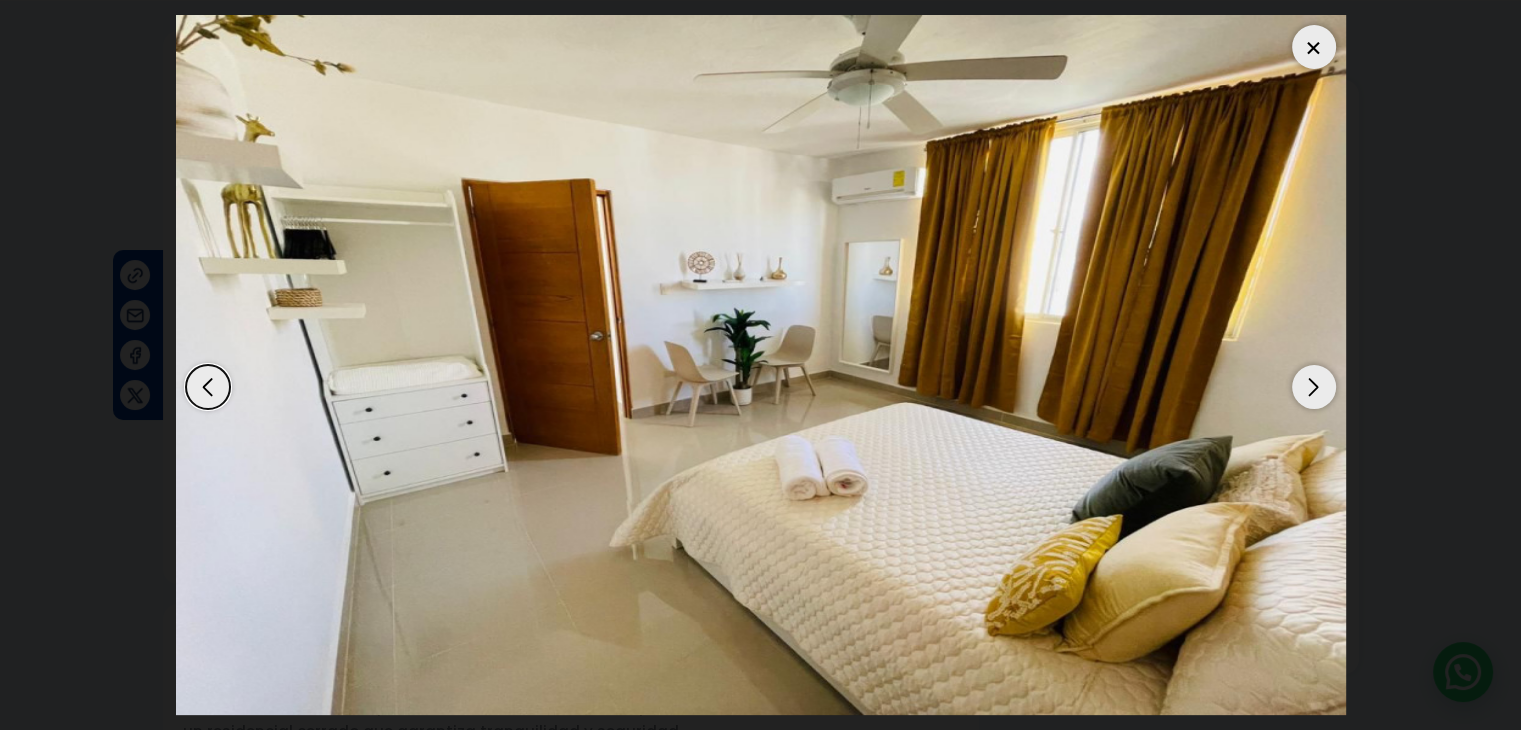 click at bounding box center [1314, 387] 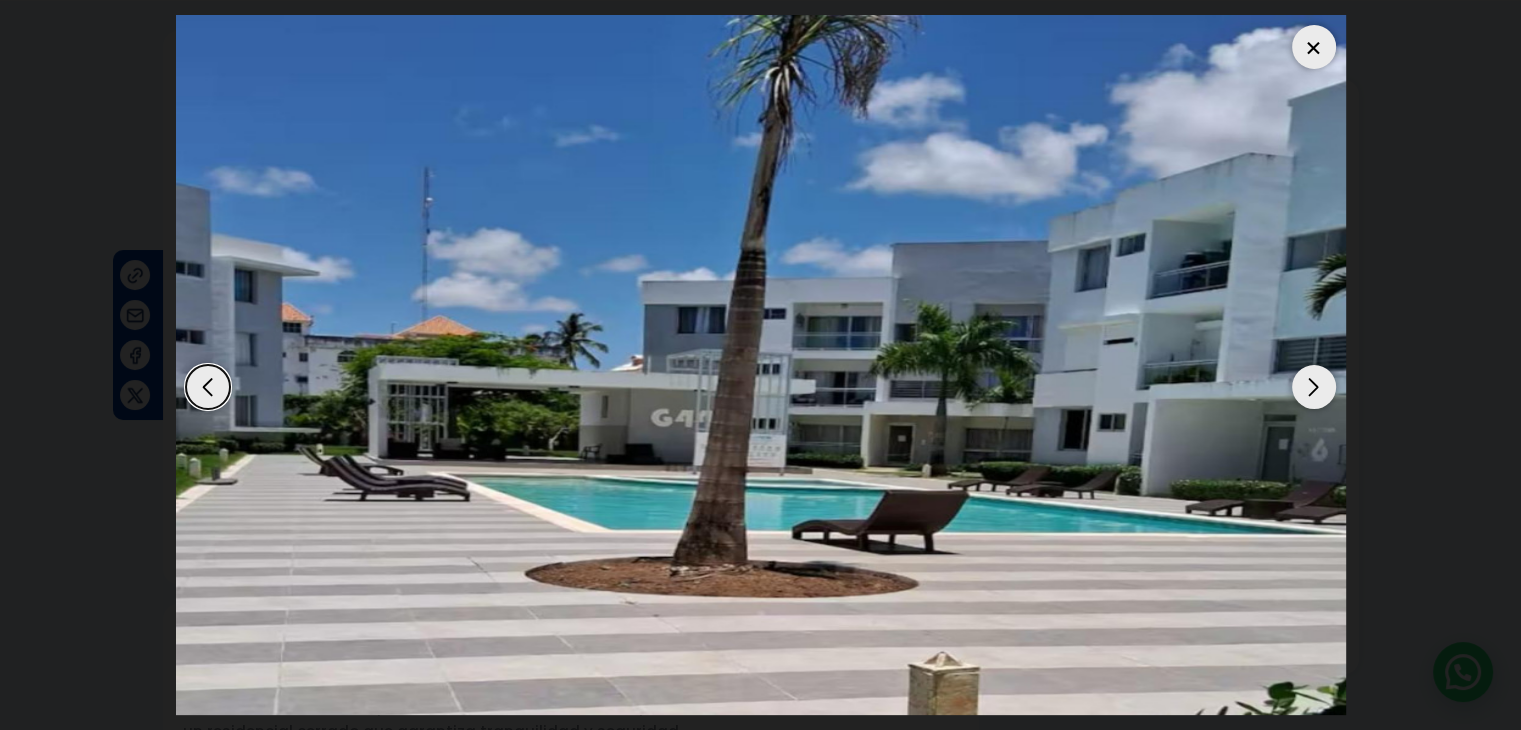 click at bounding box center (1314, 387) 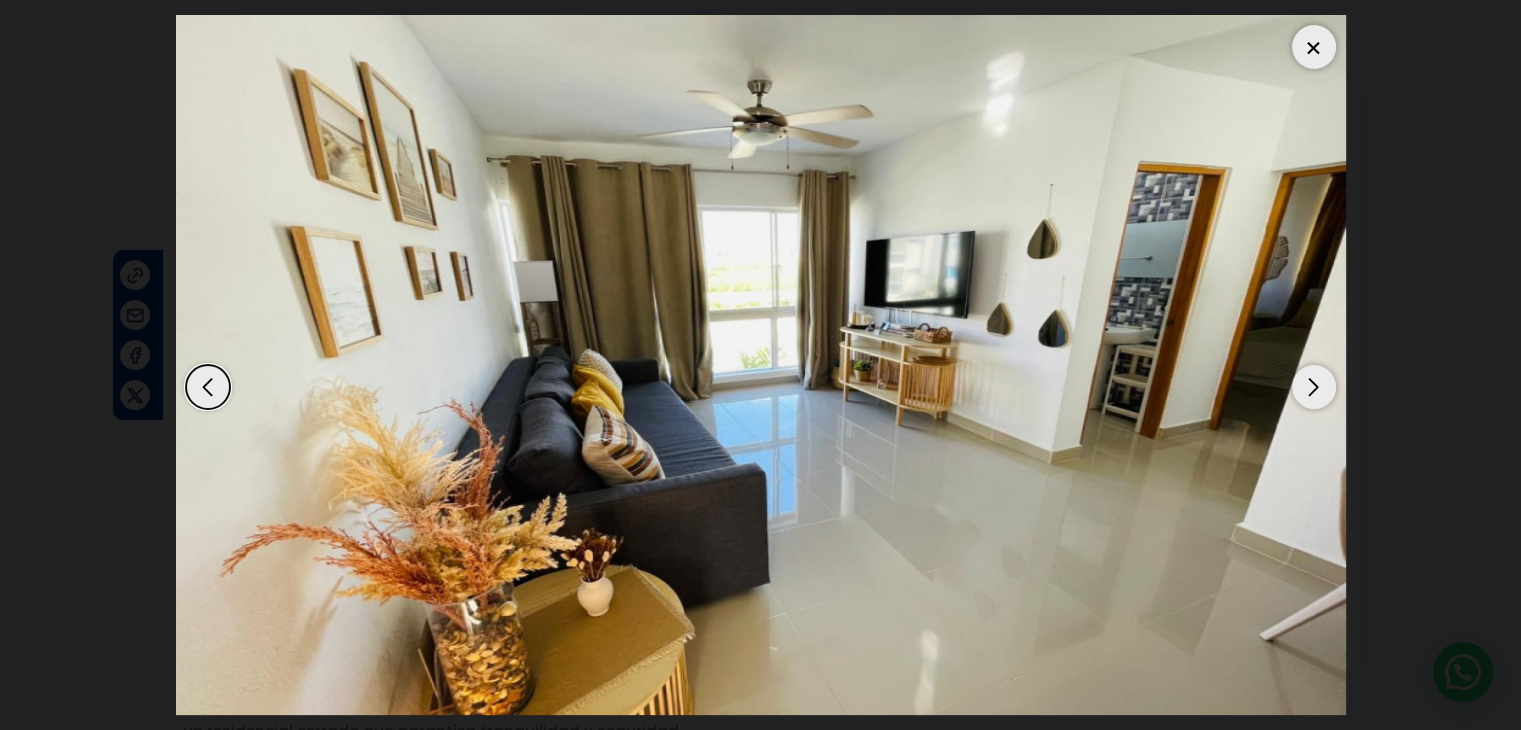 click at bounding box center [1314, 387] 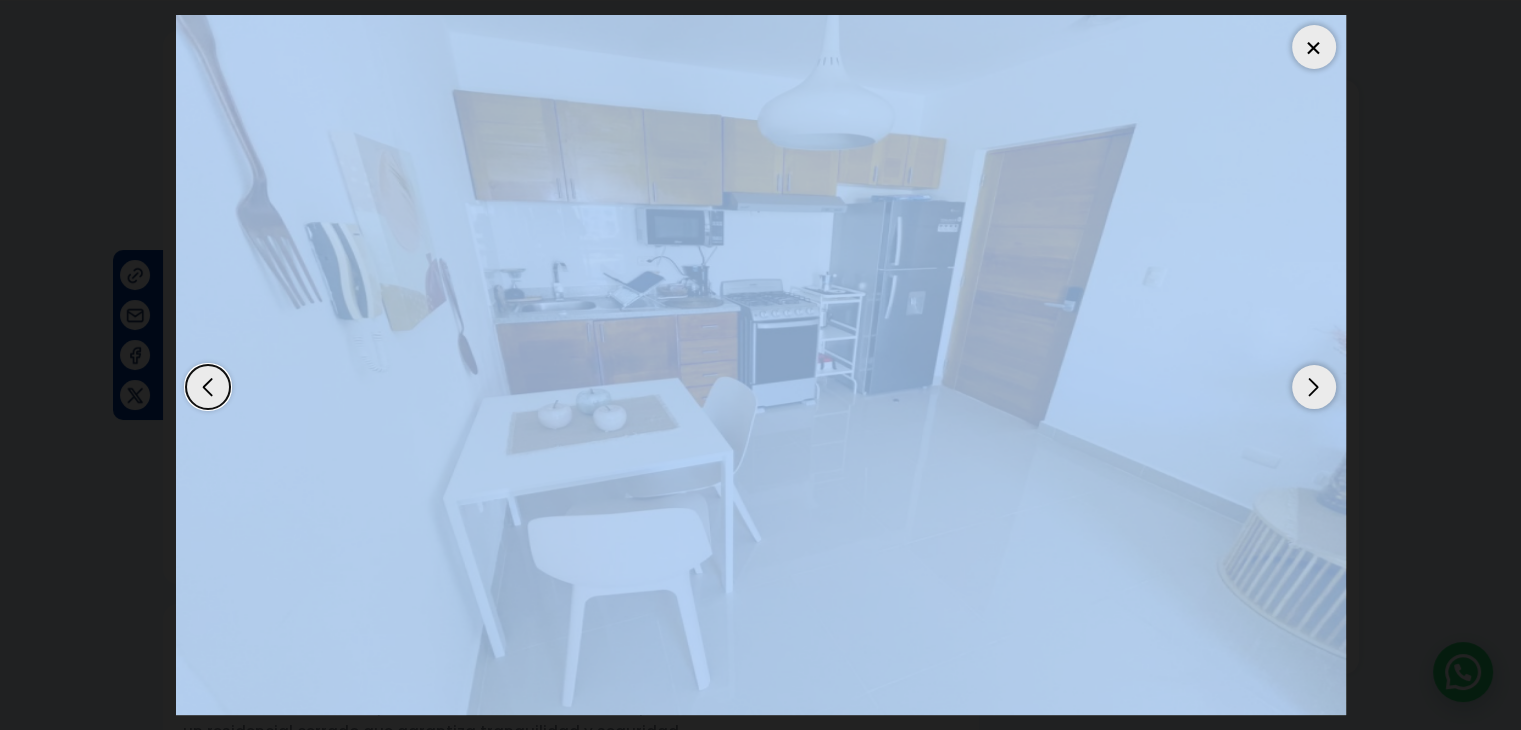 click at bounding box center [1314, 387] 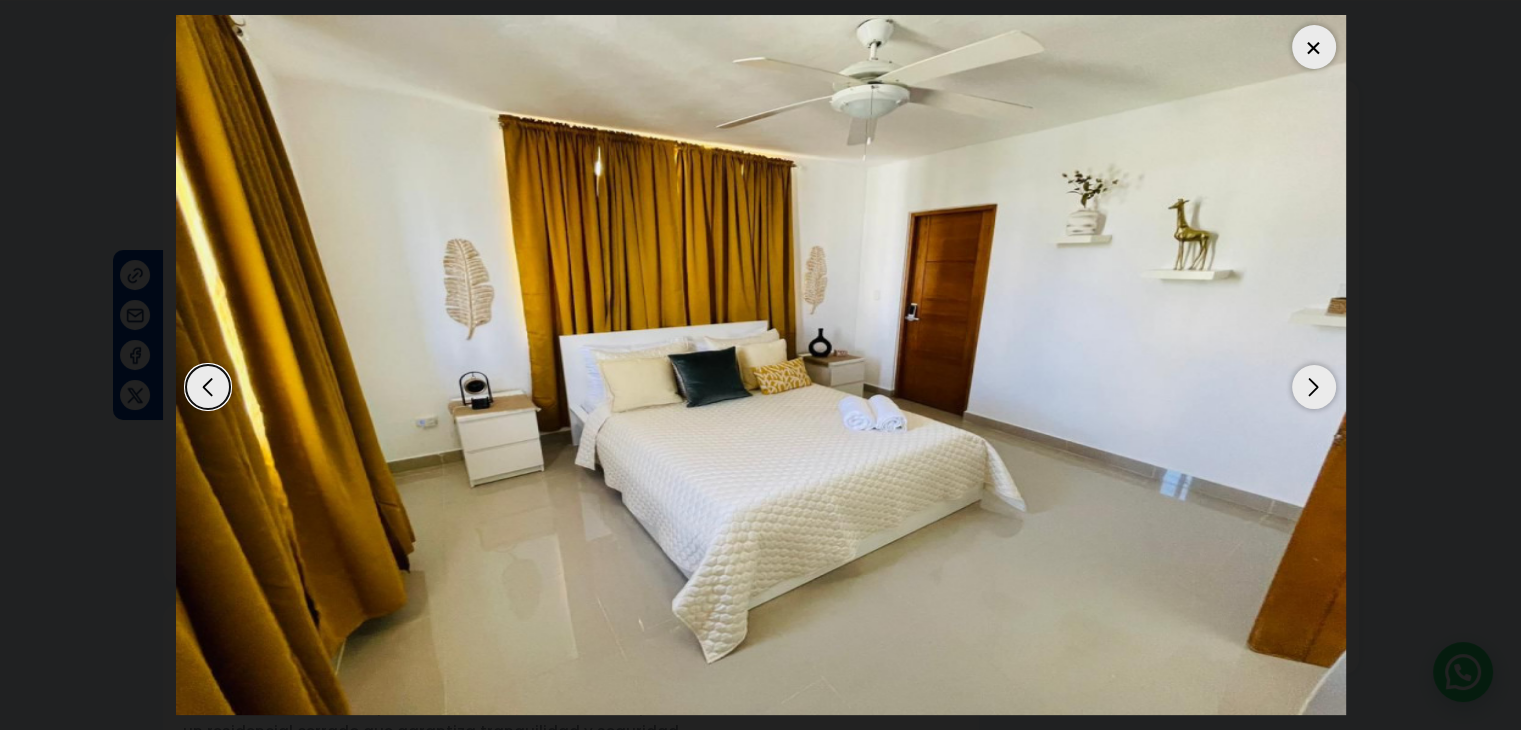 click at bounding box center [1314, 387] 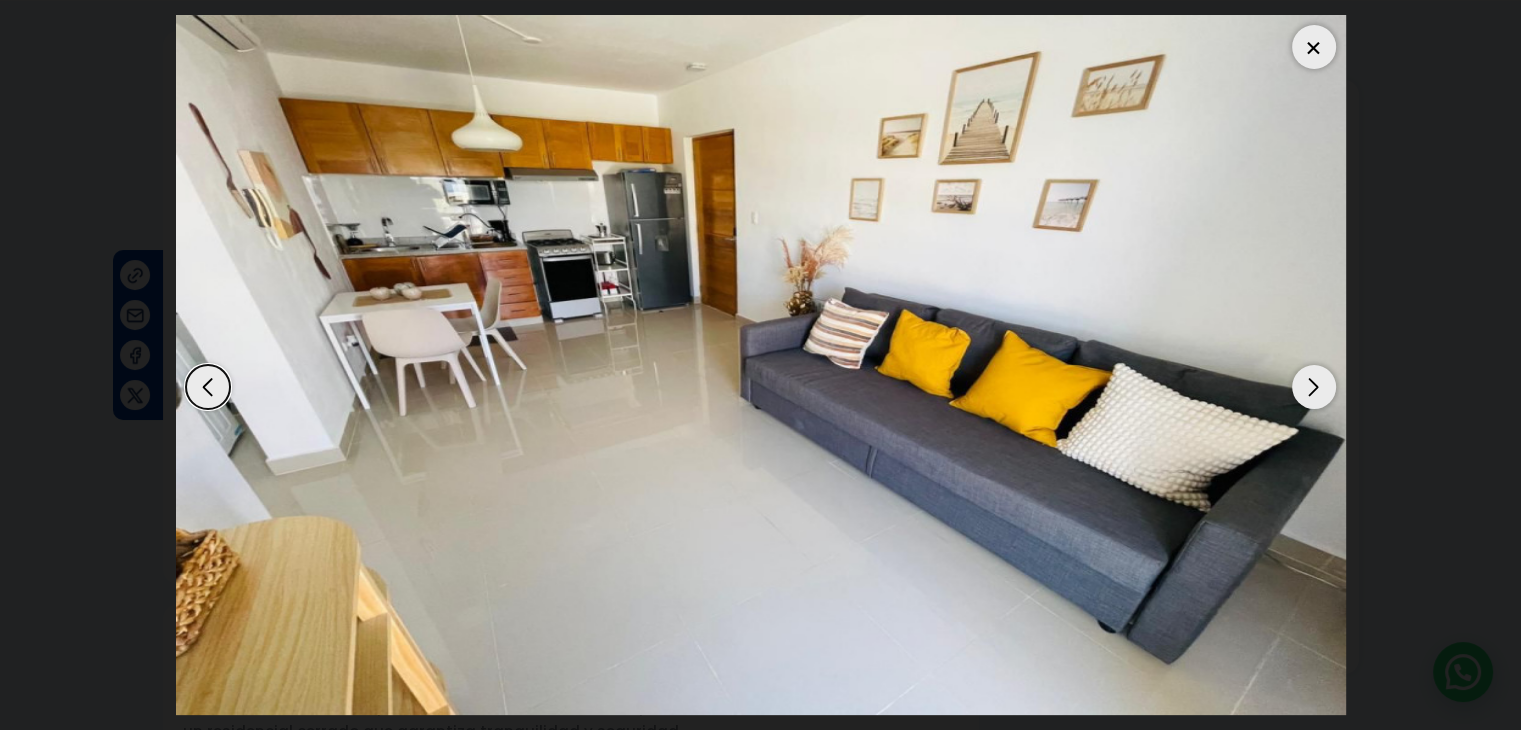 click at bounding box center (1314, 387) 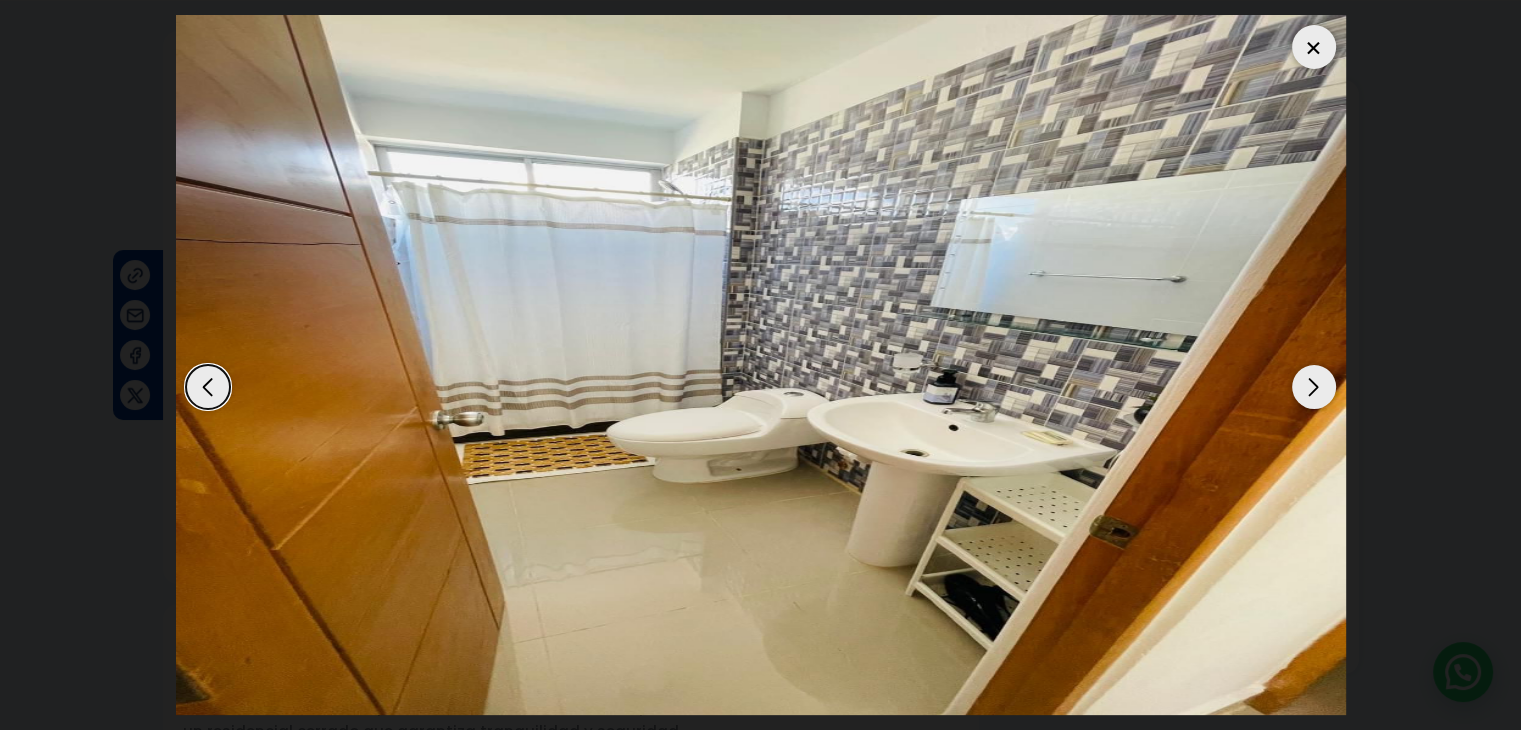 click at bounding box center [1314, 387] 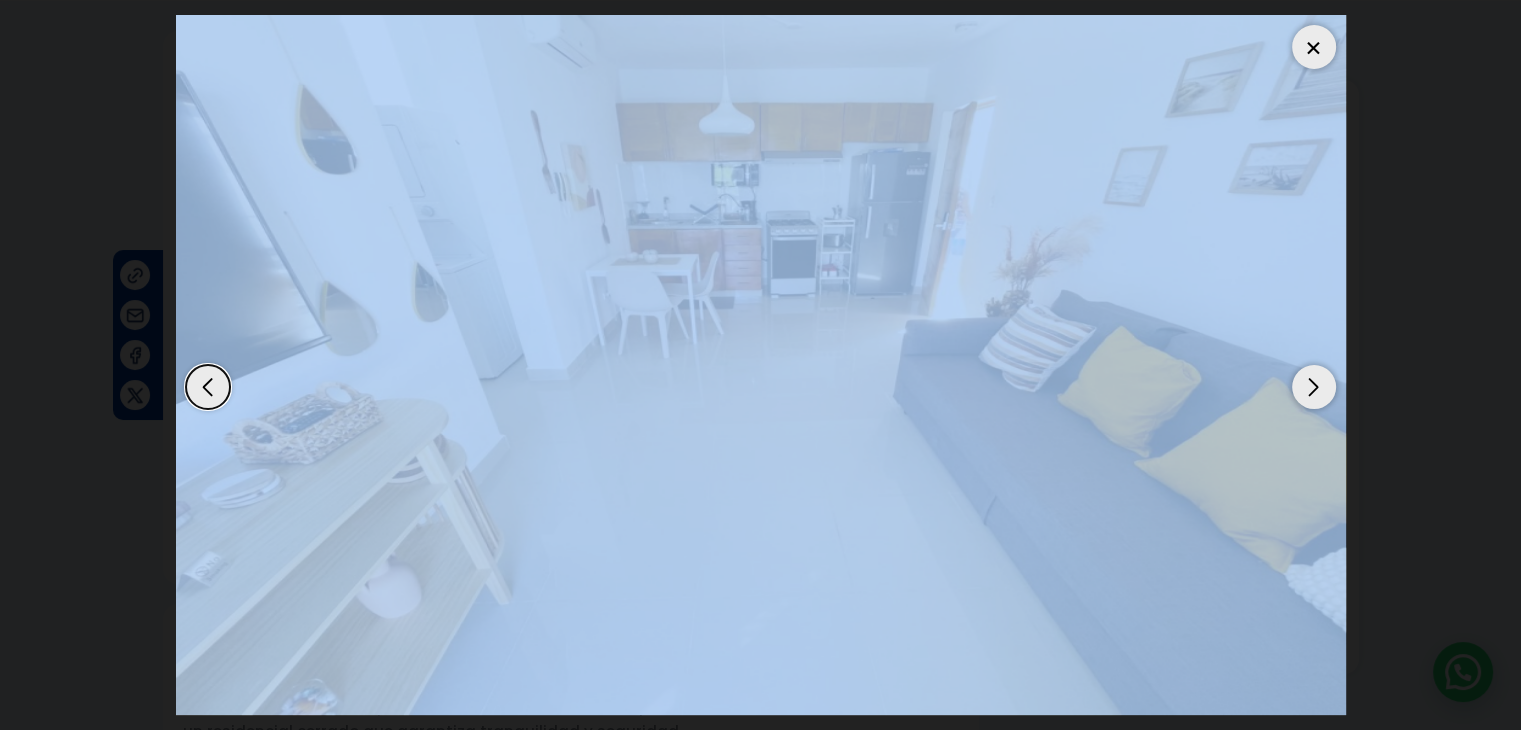 click at bounding box center [1314, 387] 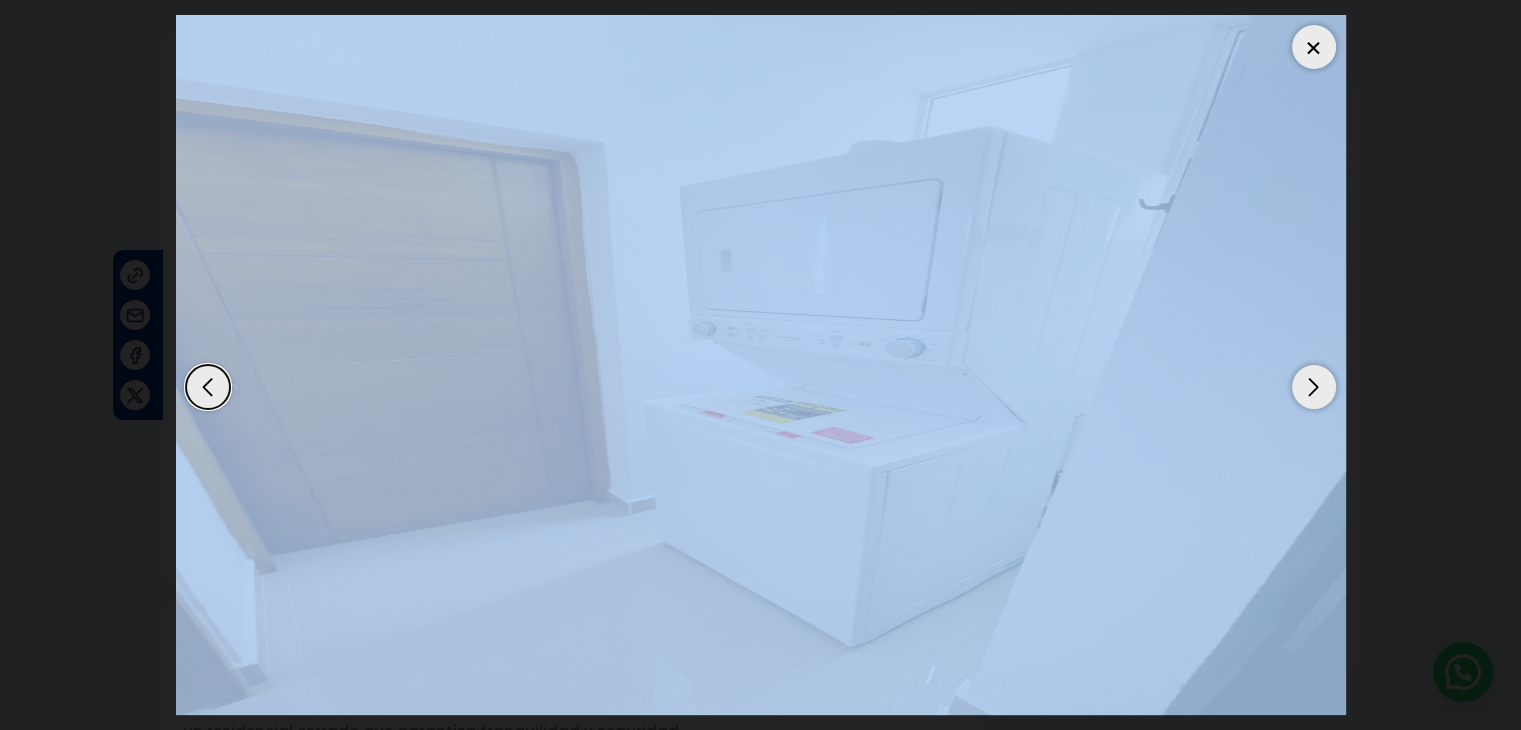 click at bounding box center (1314, 387) 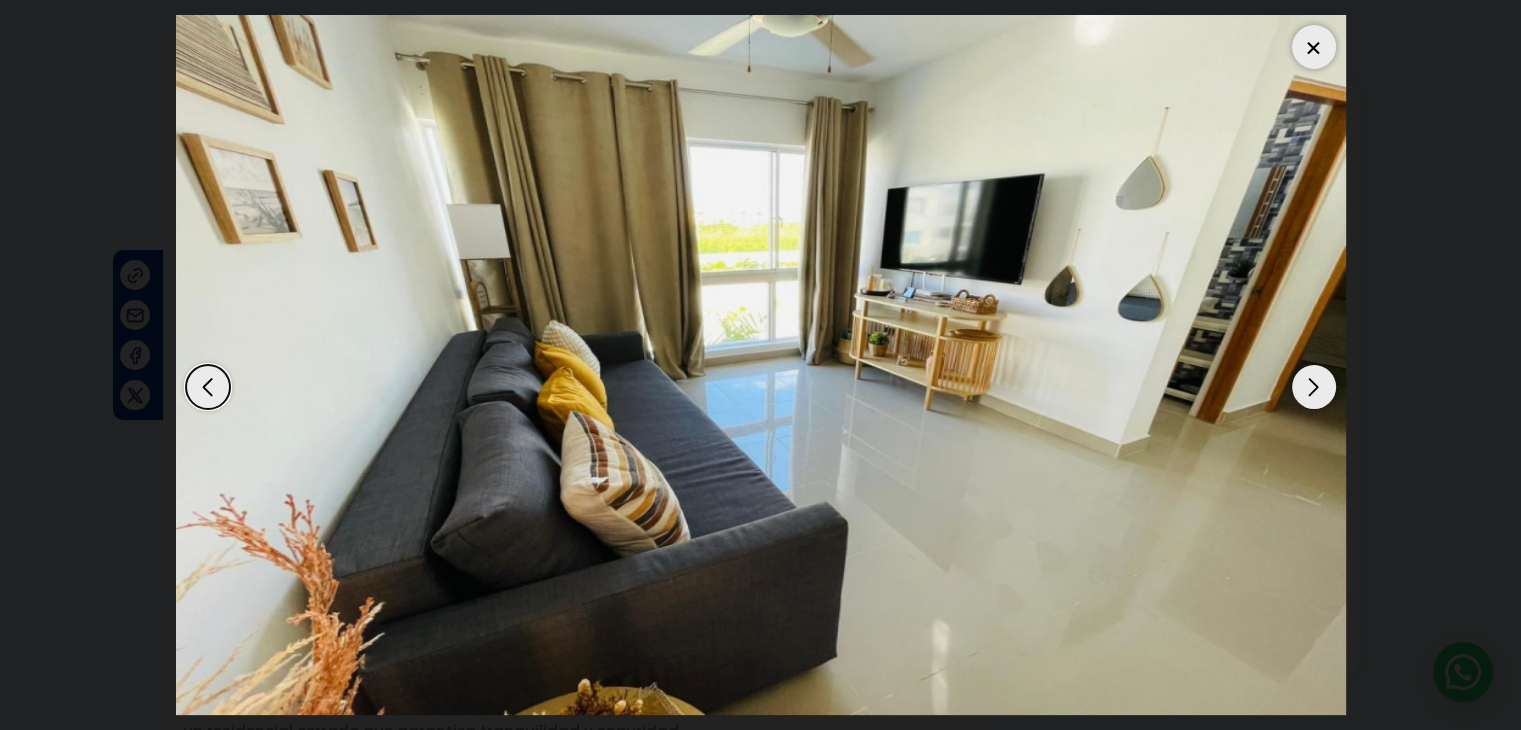 click at bounding box center (1314, 47) 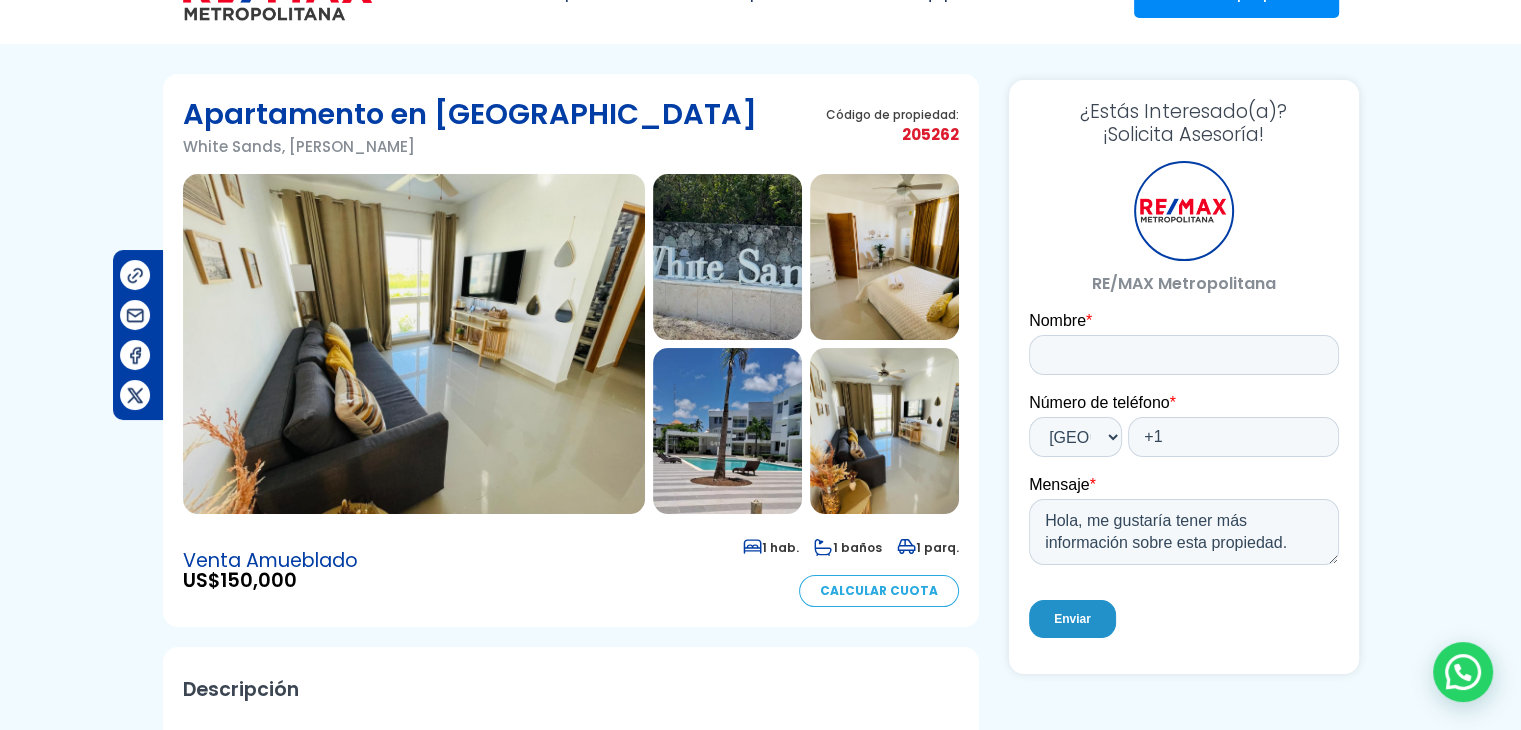 scroll, scrollTop: 0, scrollLeft: 0, axis: both 